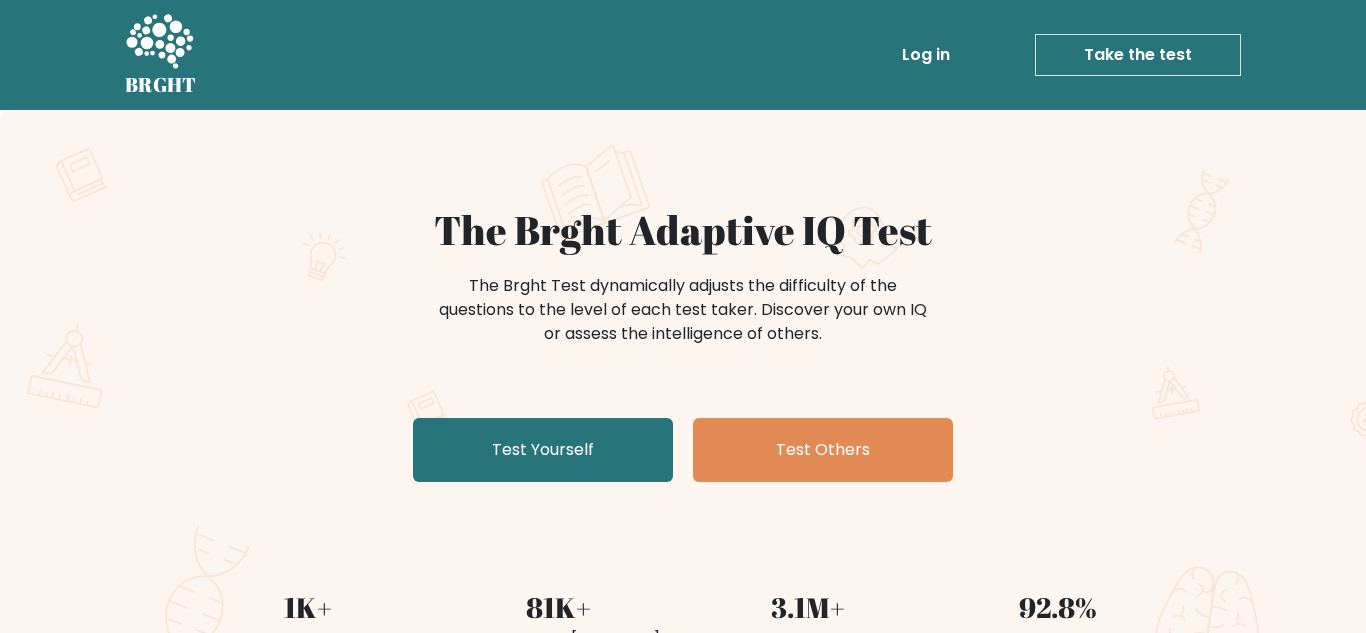 scroll, scrollTop: 85, scrollLeft: 0, axis: vertical 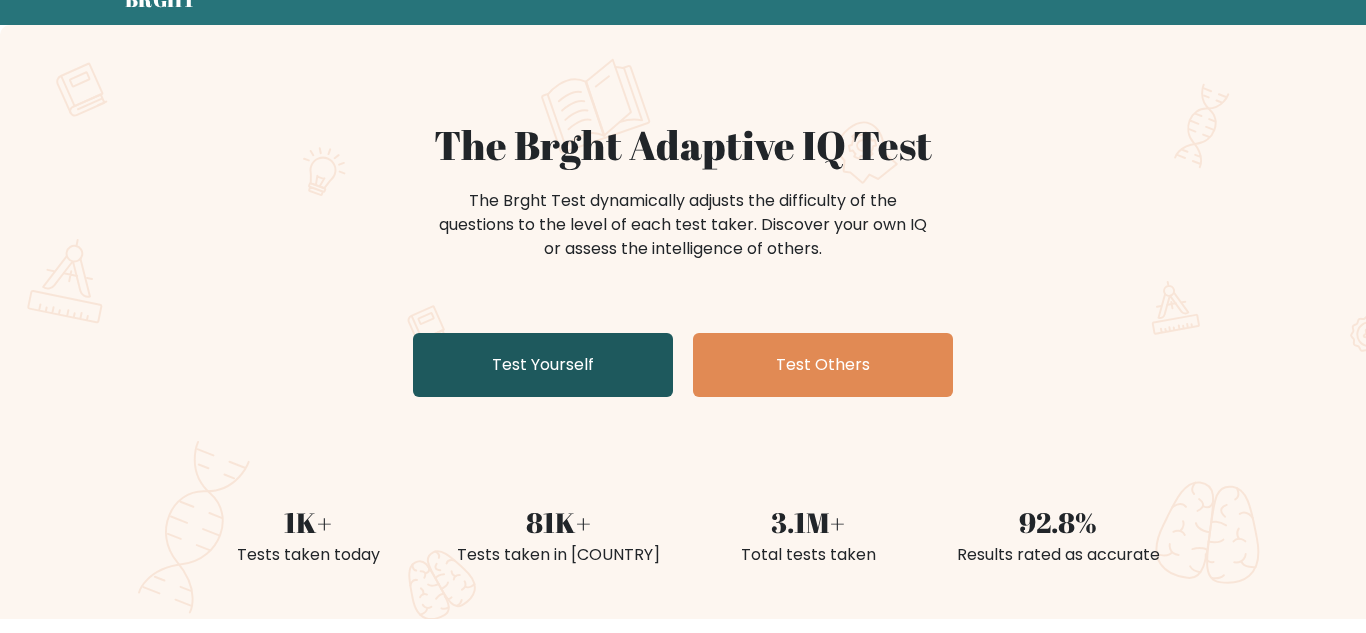 click on "Test Yourself" at bounding box center (543, 365) 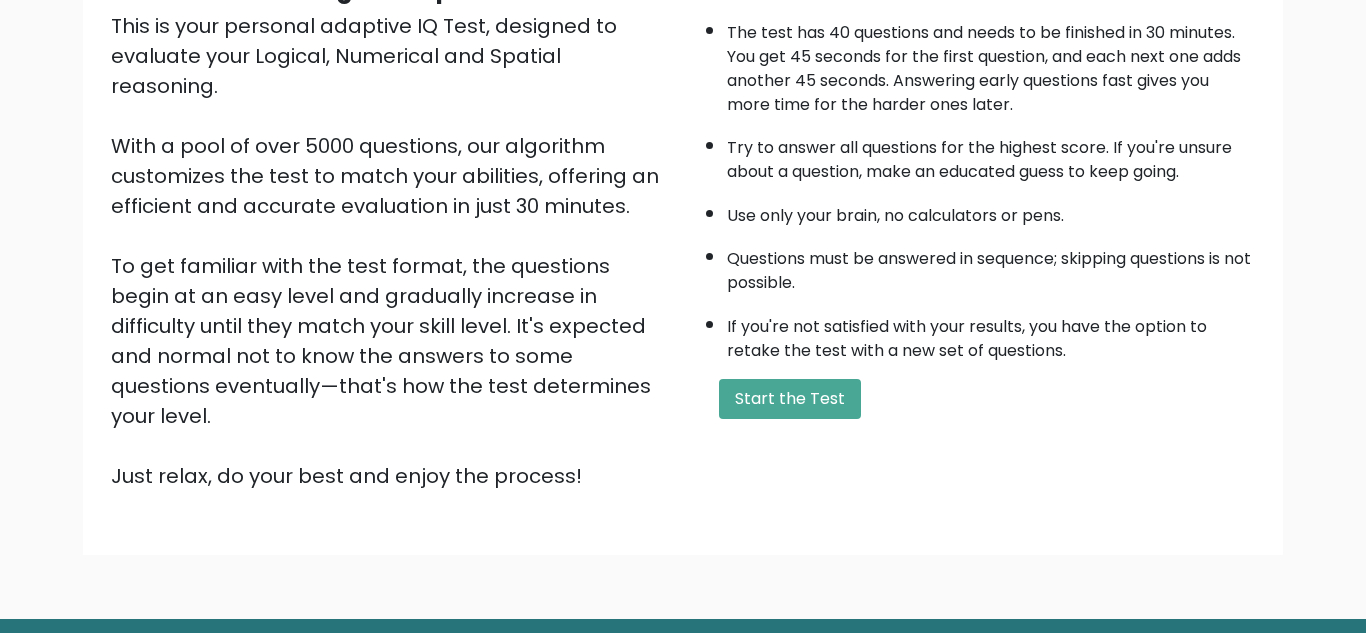 scroll, scrollTop: 239, scrollLeft: 0, axis: vertical 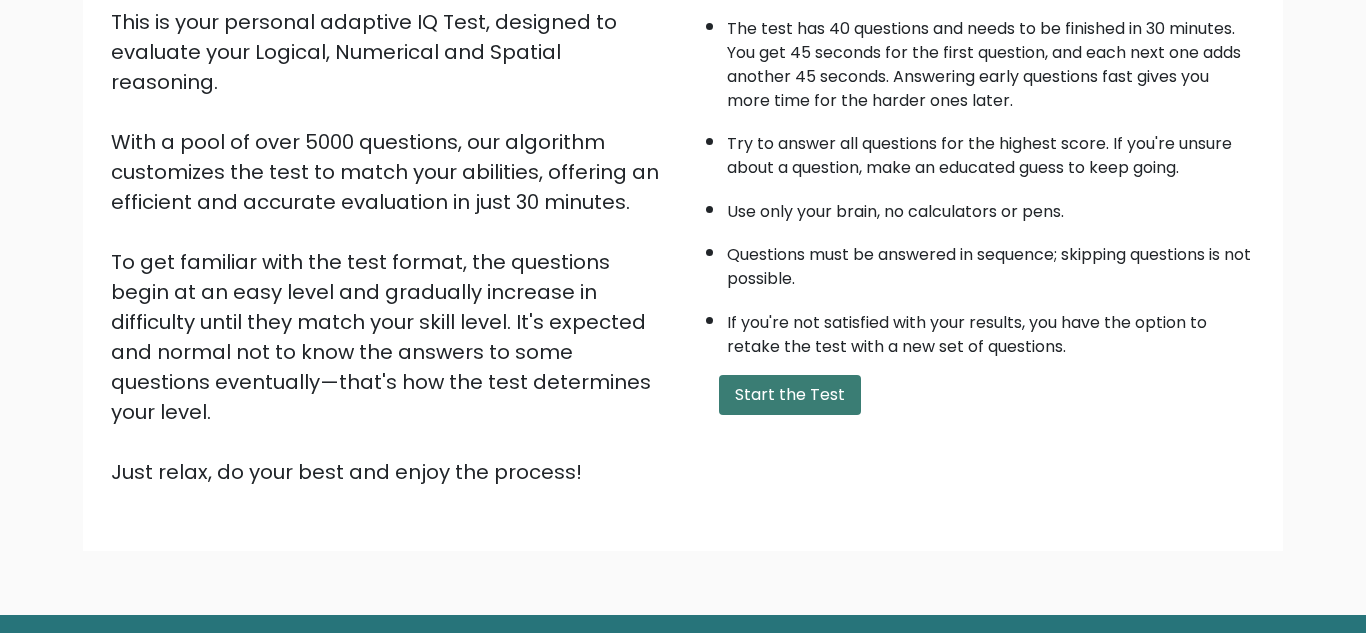 click on "Start the Test" at bounding box center (790, 395) 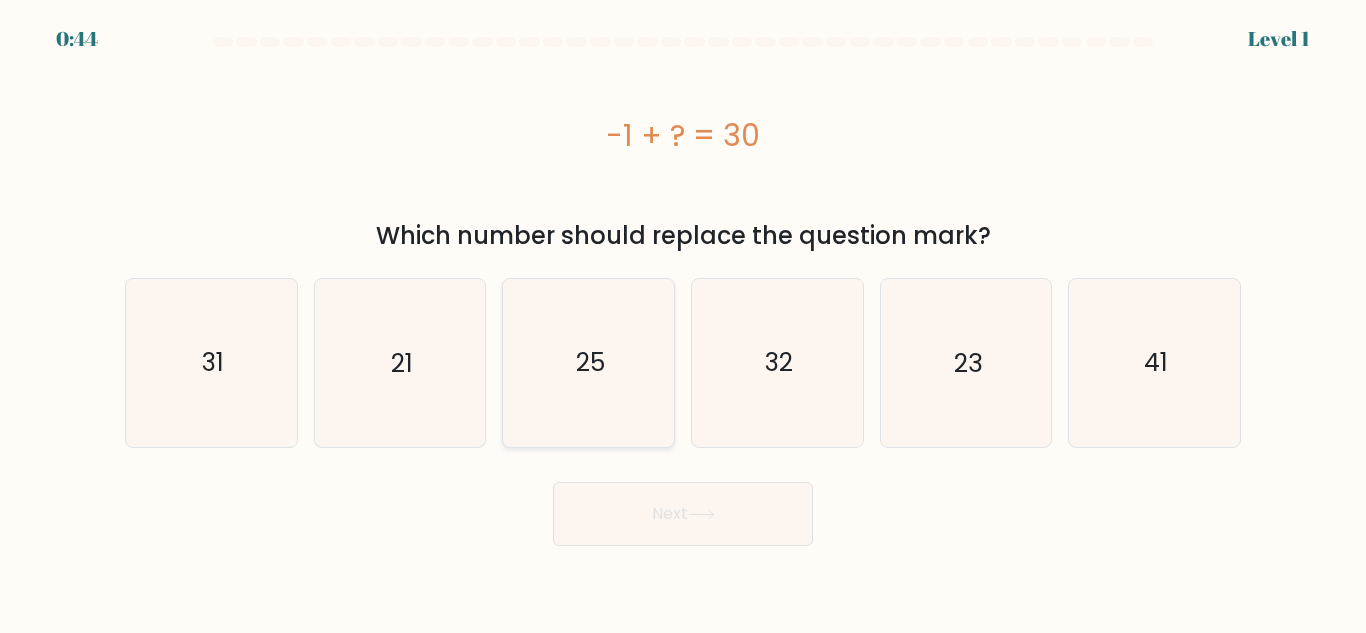 scroll, scrollTop: 0, scrollLeft: 0, axis: both 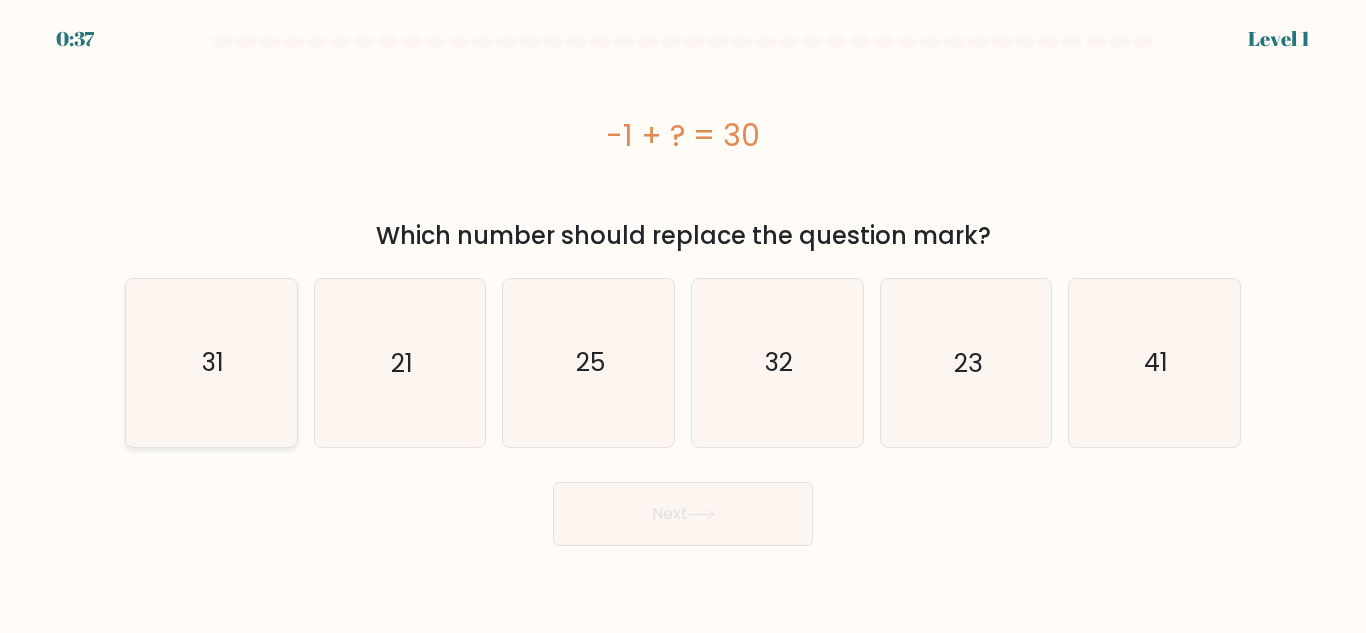 click on "31" at bounding box center [211, 362] 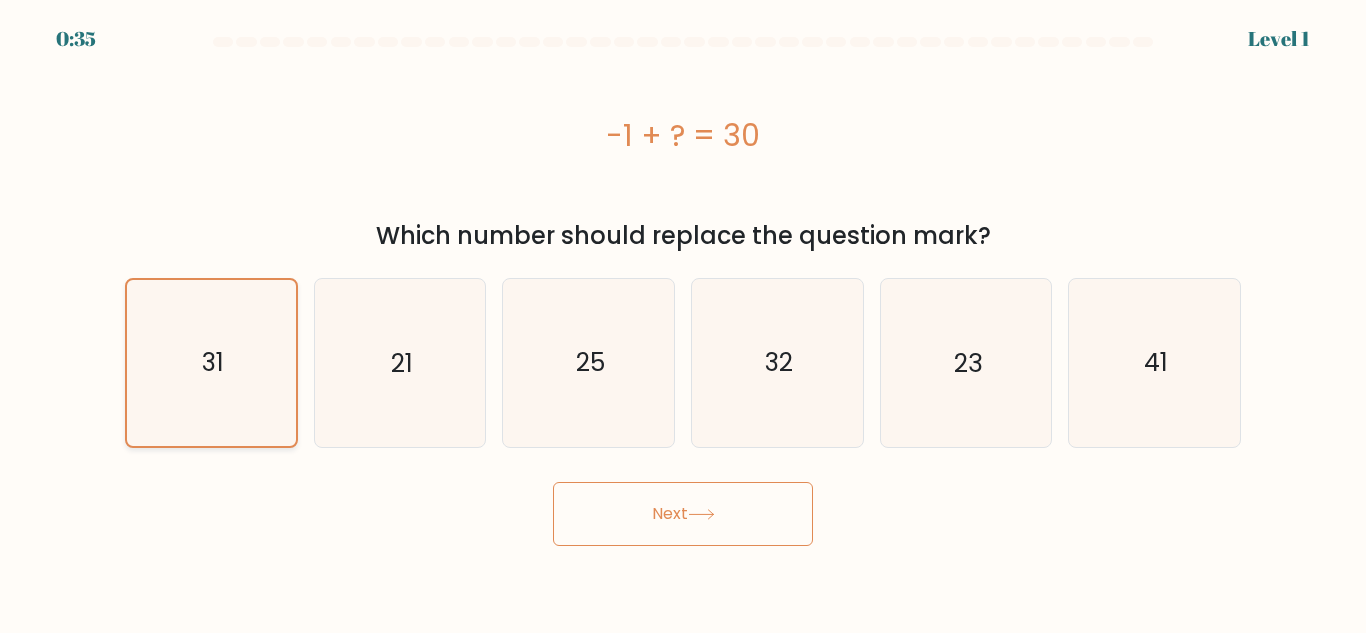 click on "31" at bounding box center (213, 362) 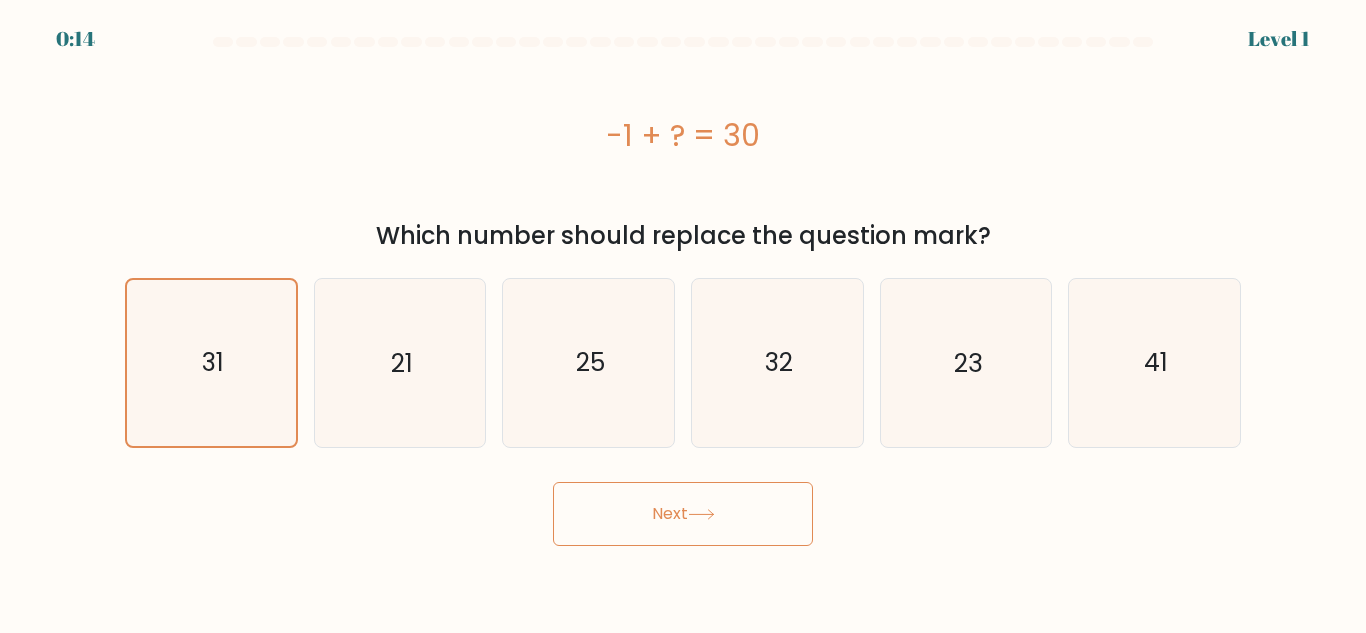 click on "Next" at bounding box center (683, 514) 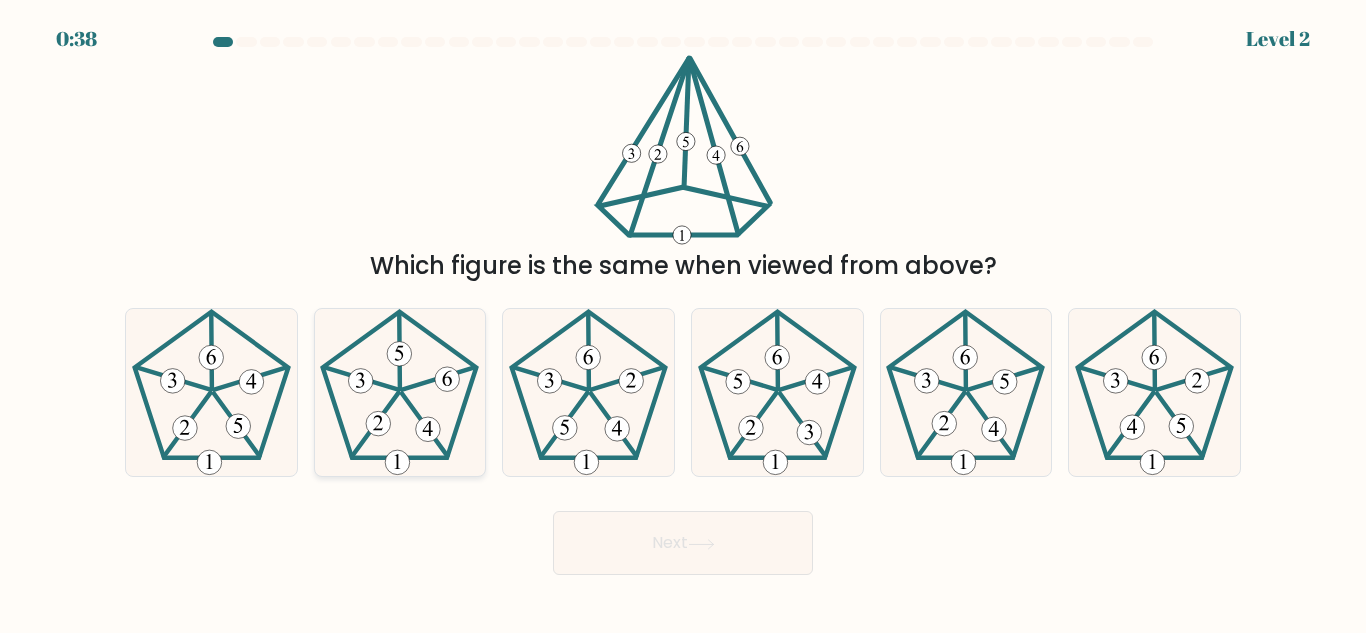 click at bounding box center (399, 392) 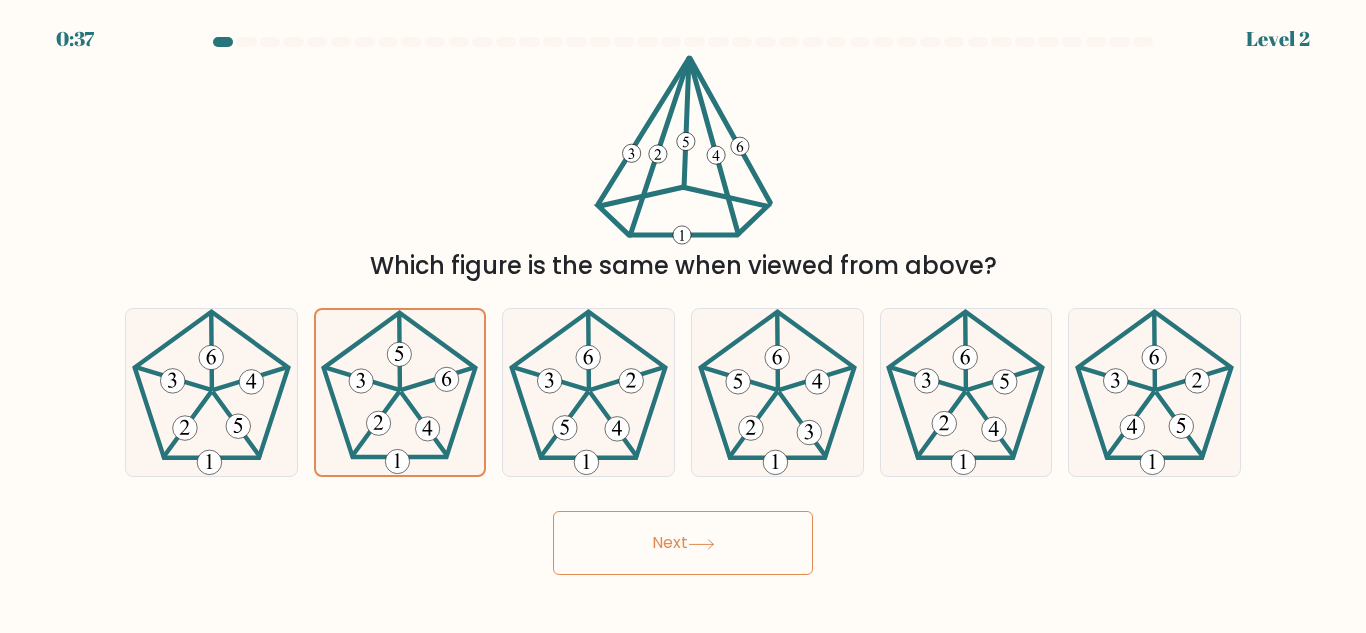 click on "Next" at bounding box center [683, 543] 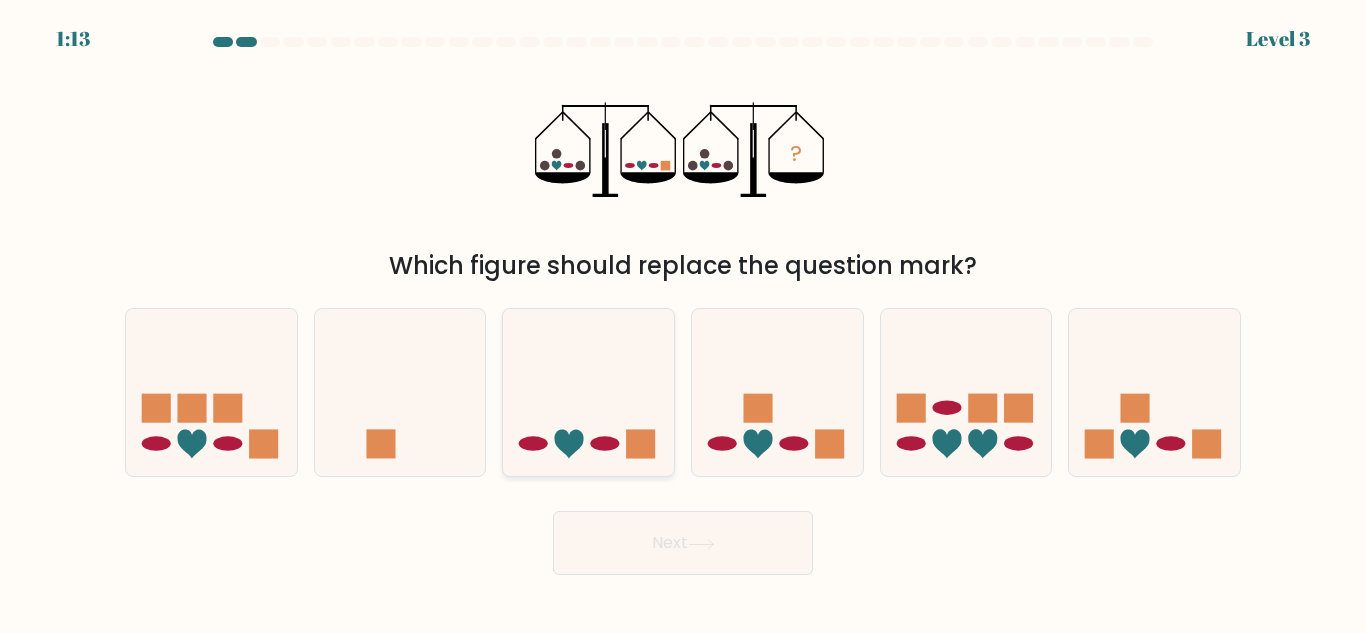 click at bounding box center [588, 392] 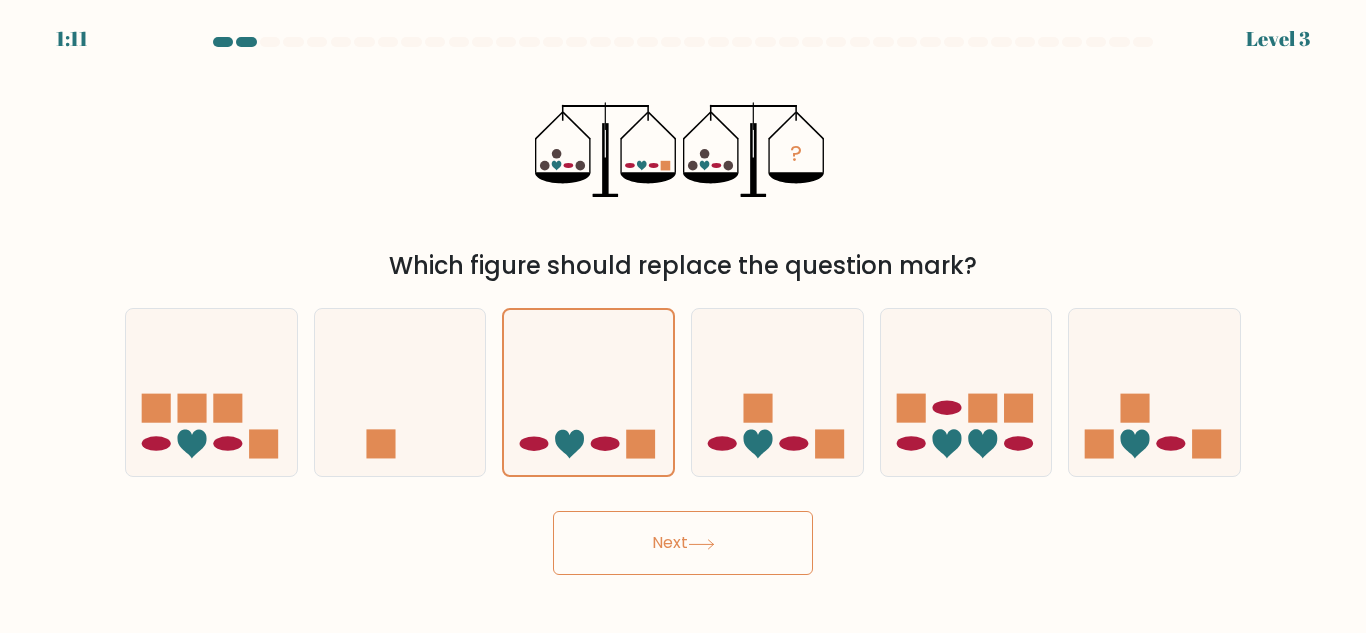 click on "Next" at bounding box center [683, 543] 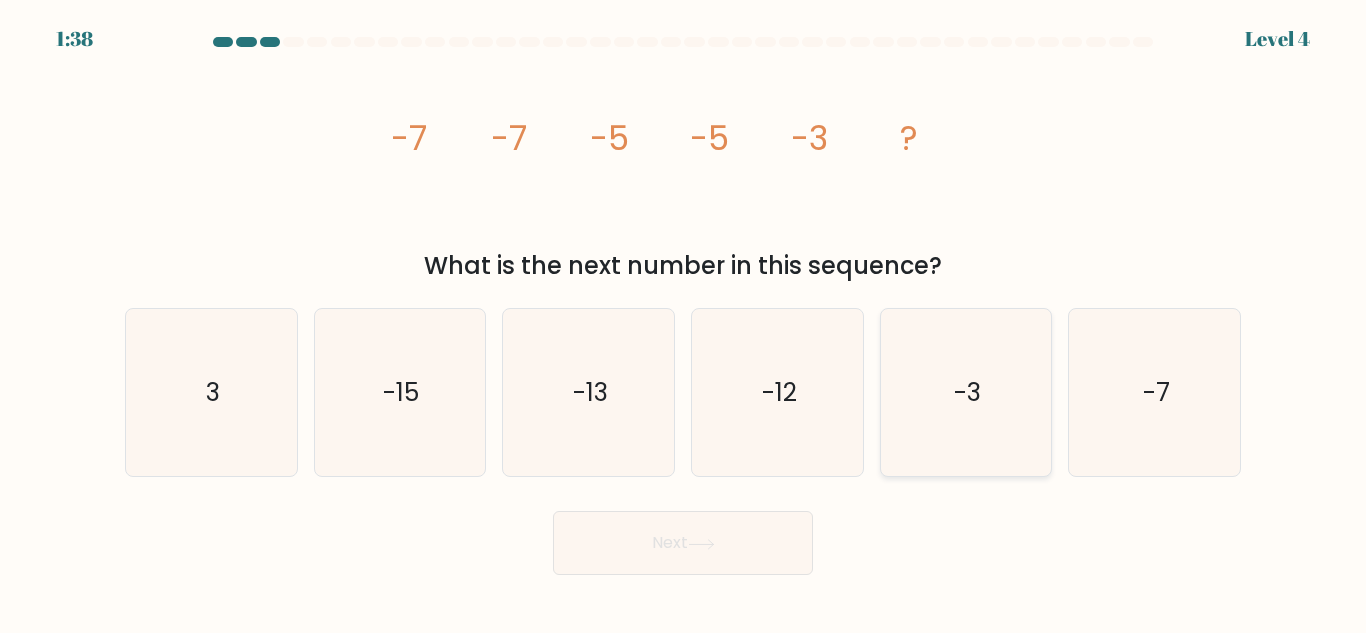 click on "-3" at bounding box center (965, 392) 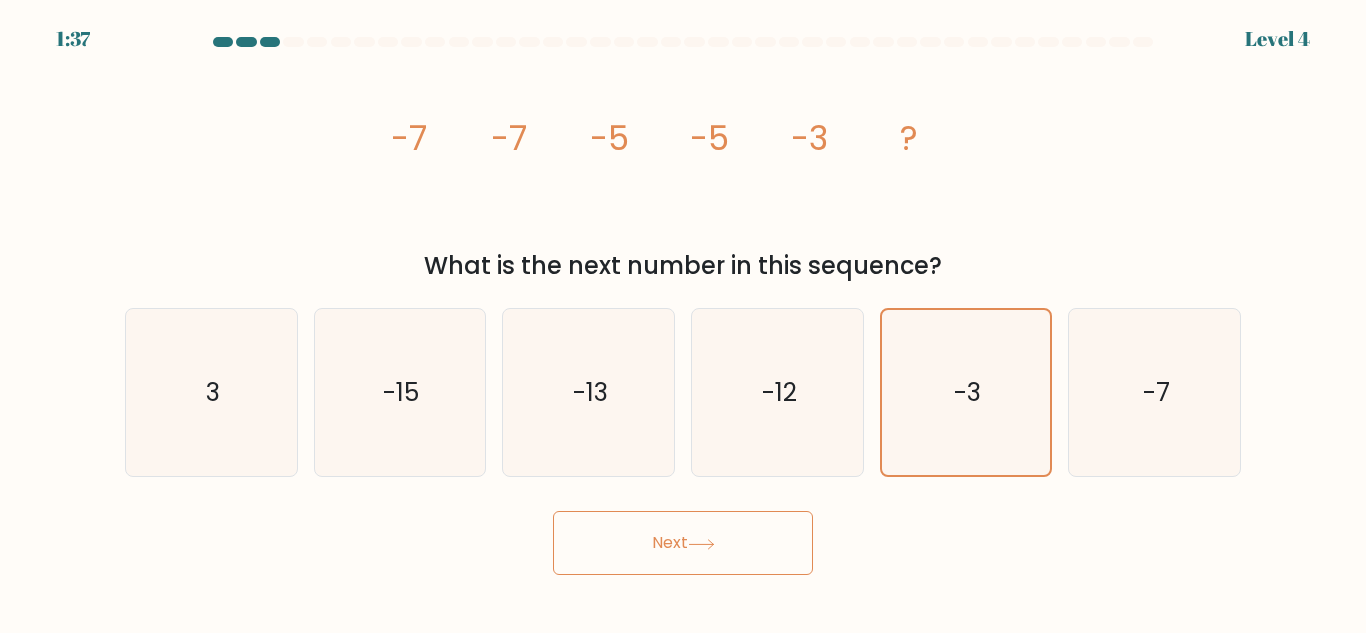 click on "Next" at bounding box center (683, 543) 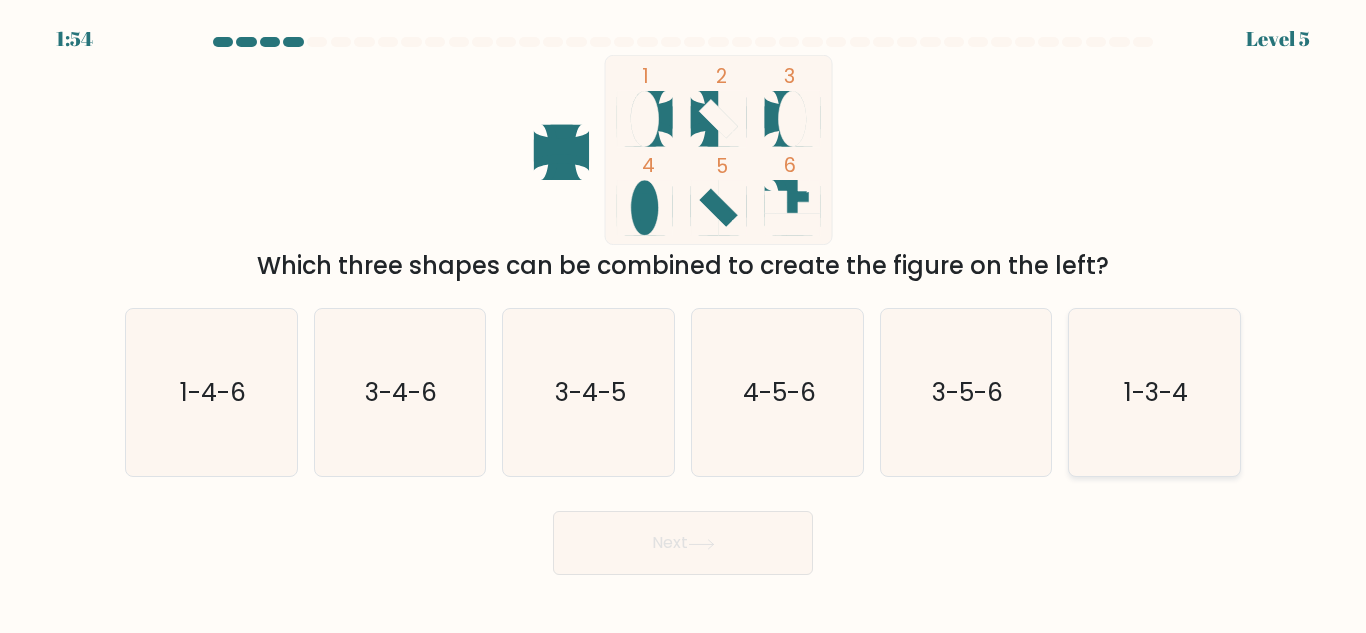 click on "1-3-4" at bounding box center (1154, 392) 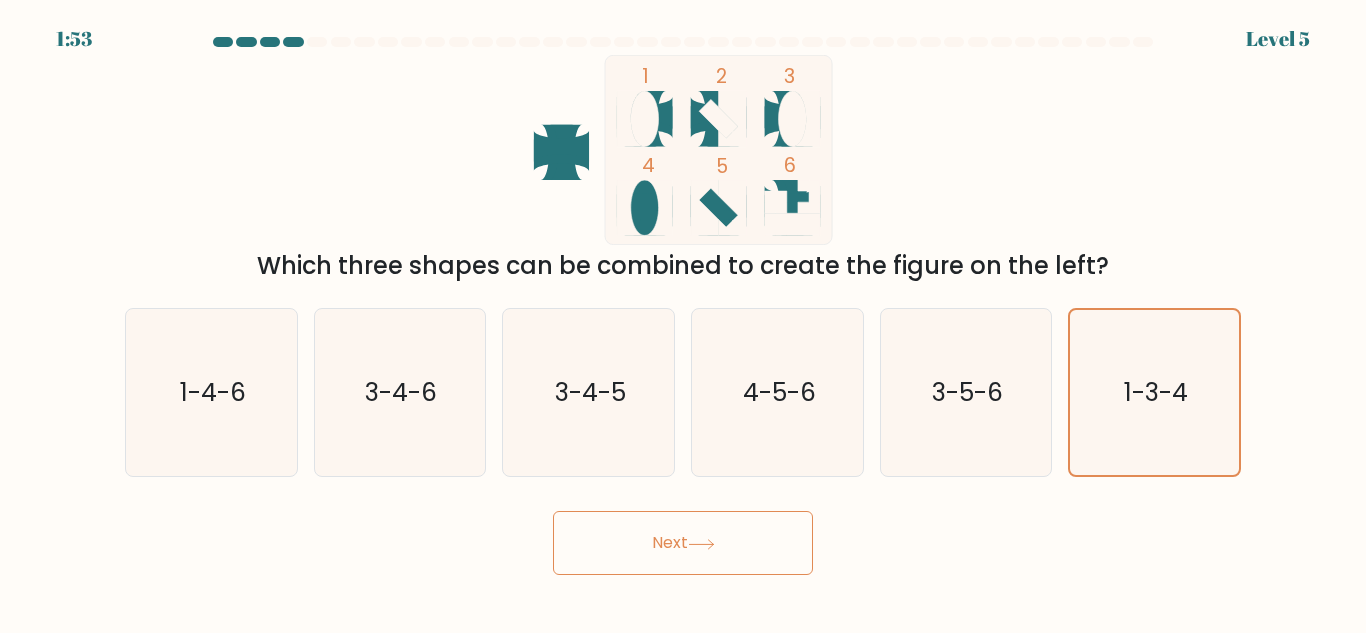 click on "Next" at bounding box center [683, 543] 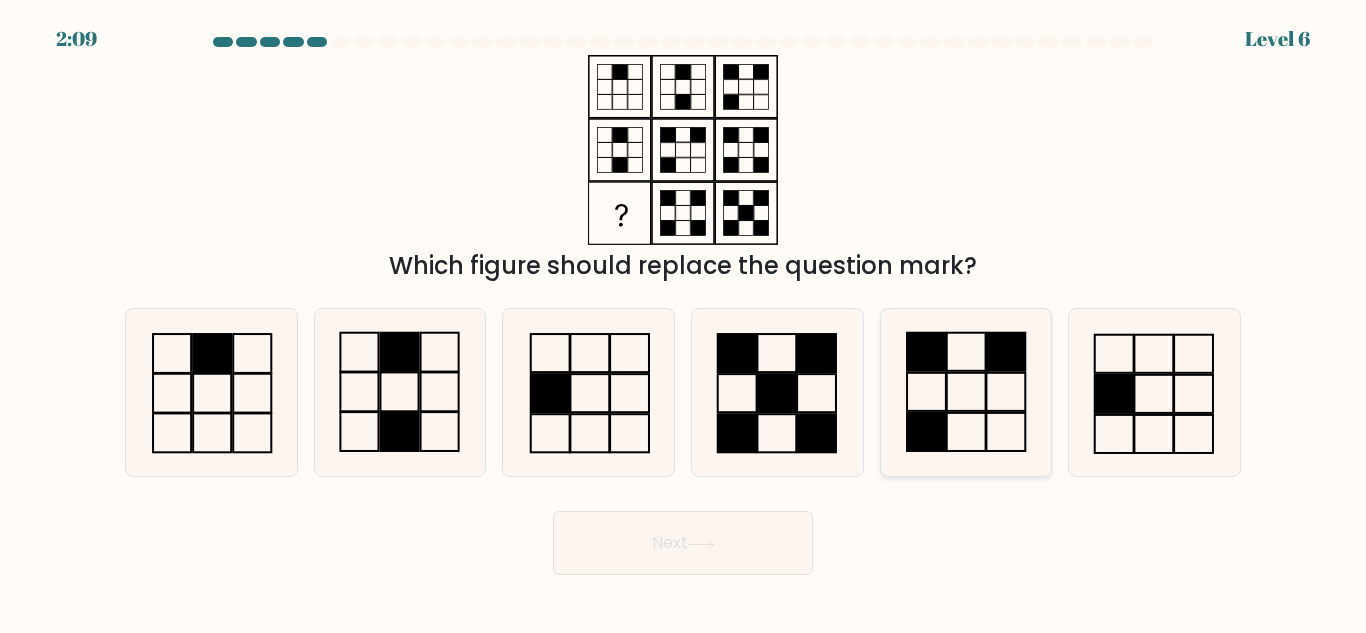 click at bounding box center [1006, 392] 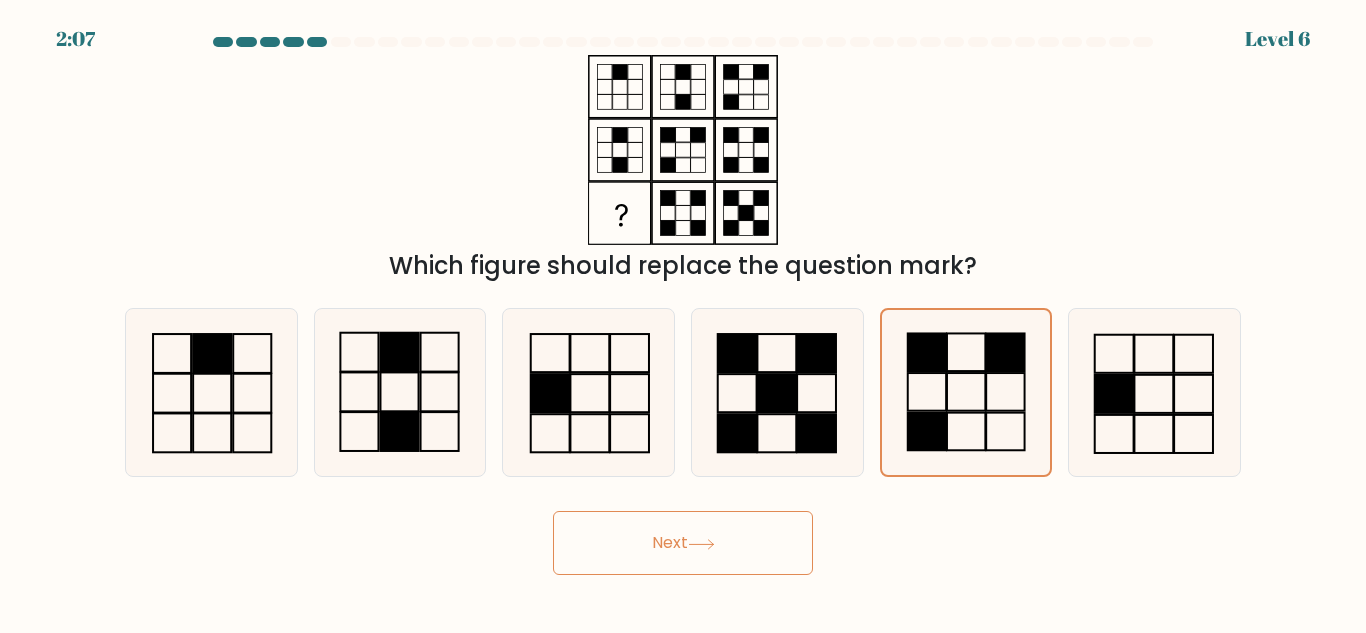 click on "Next" at bounding box center (683, 543) 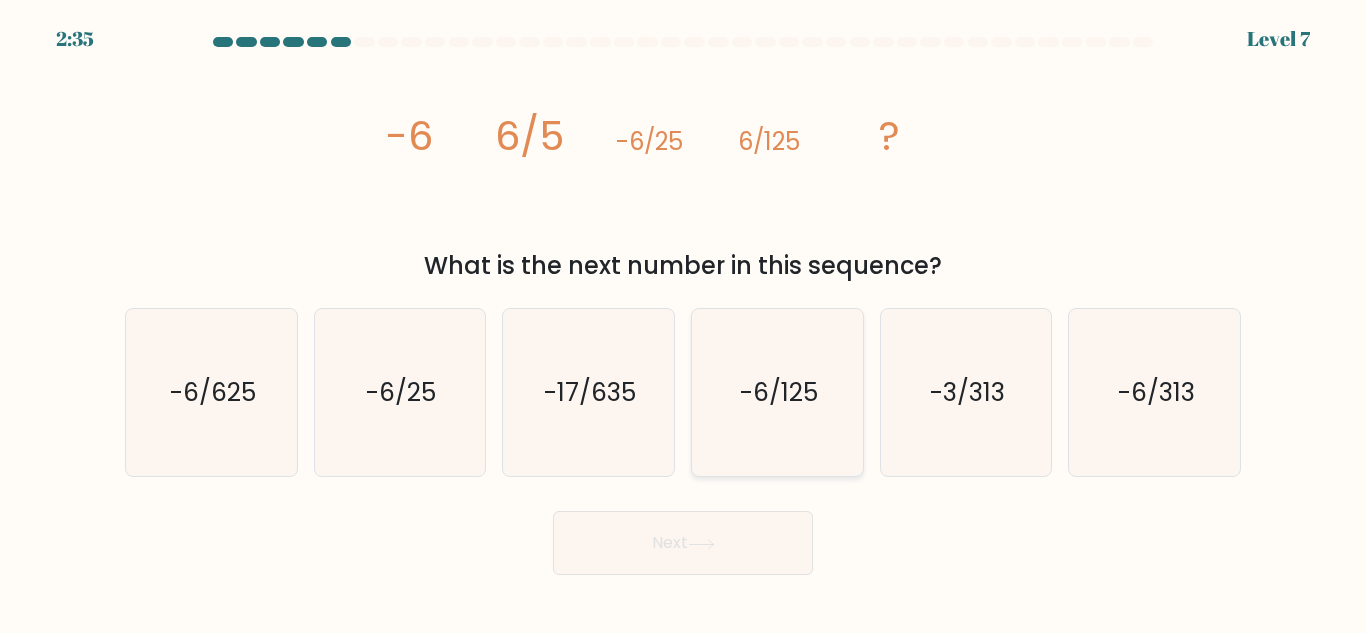 click on "-6/125" at bounding box center [779, 392] 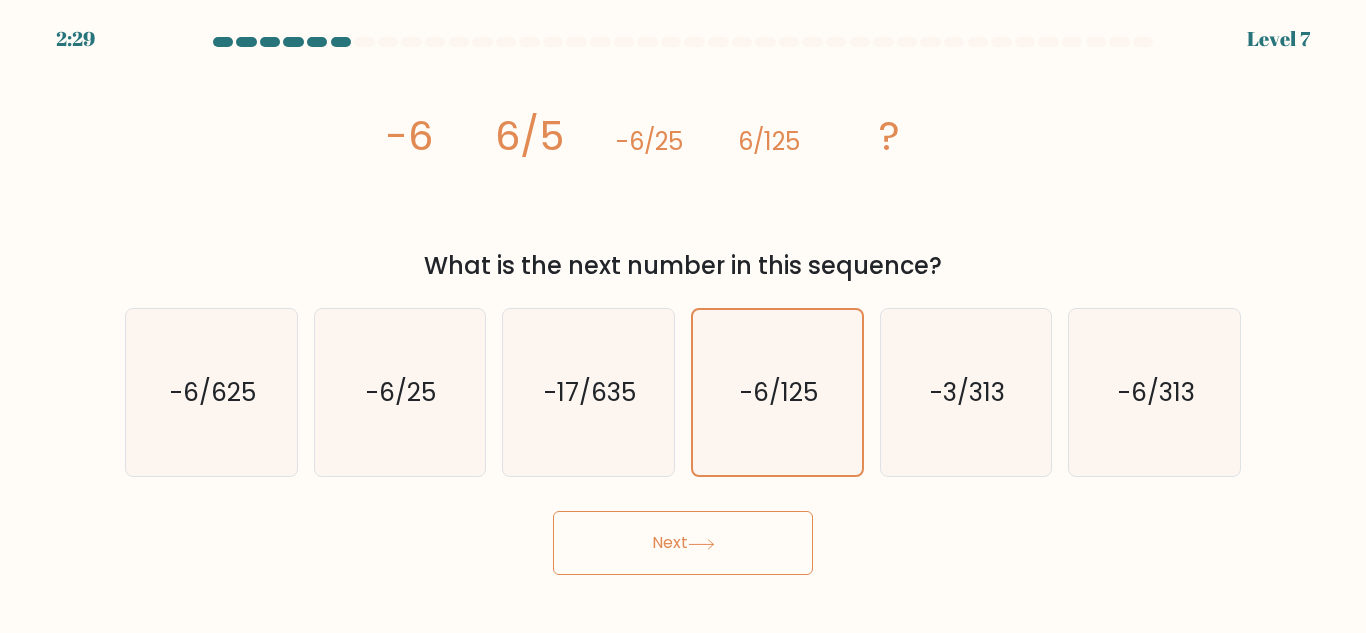 click on "Next" at bounding box center [683, 543] 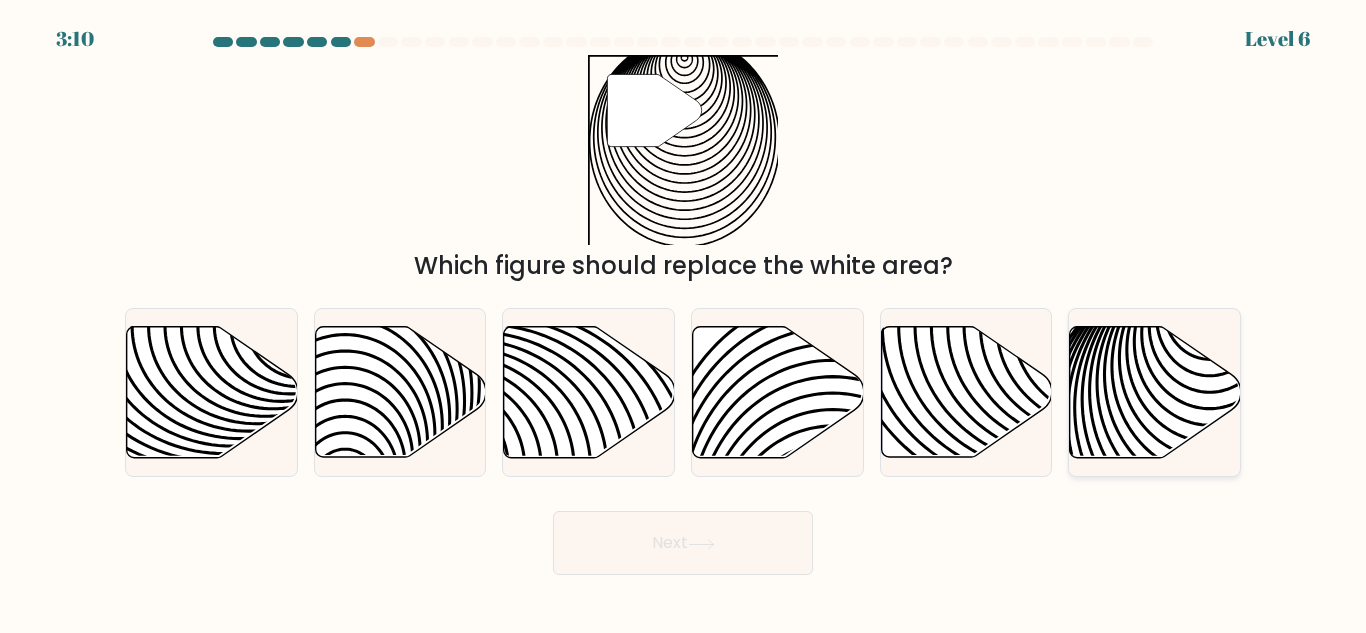 click at bounding box center [1155, 392] 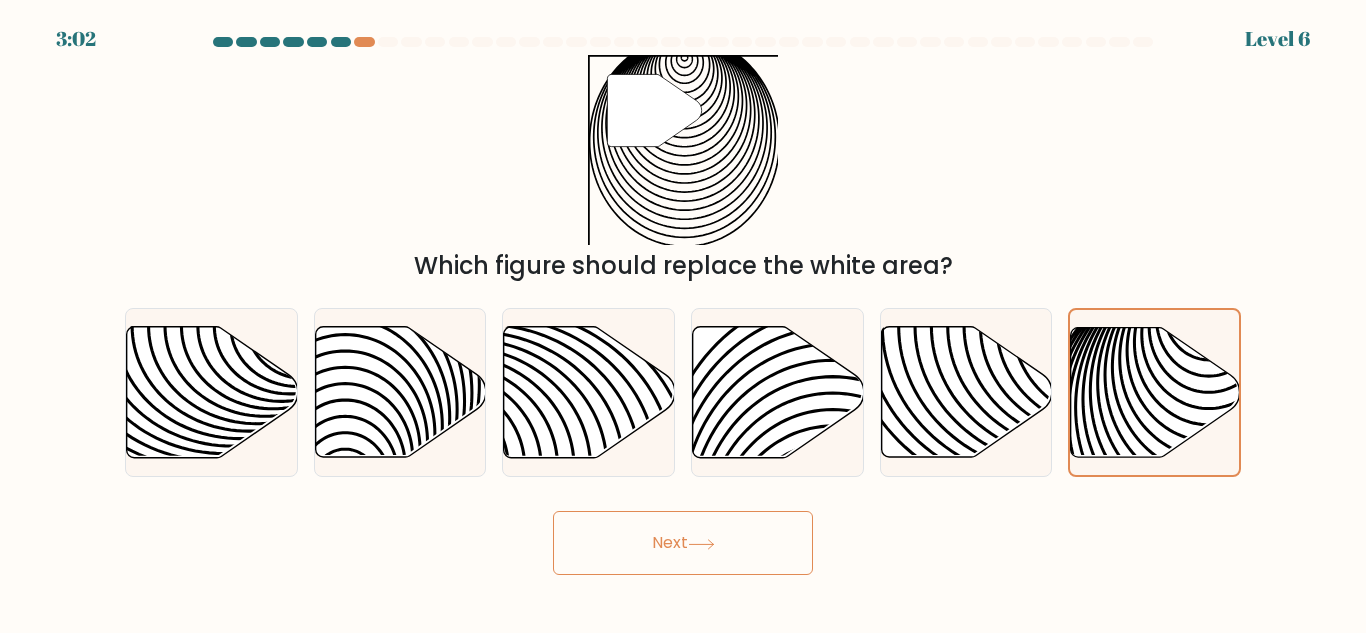 click on "Next" at bounding box center [683, 543] 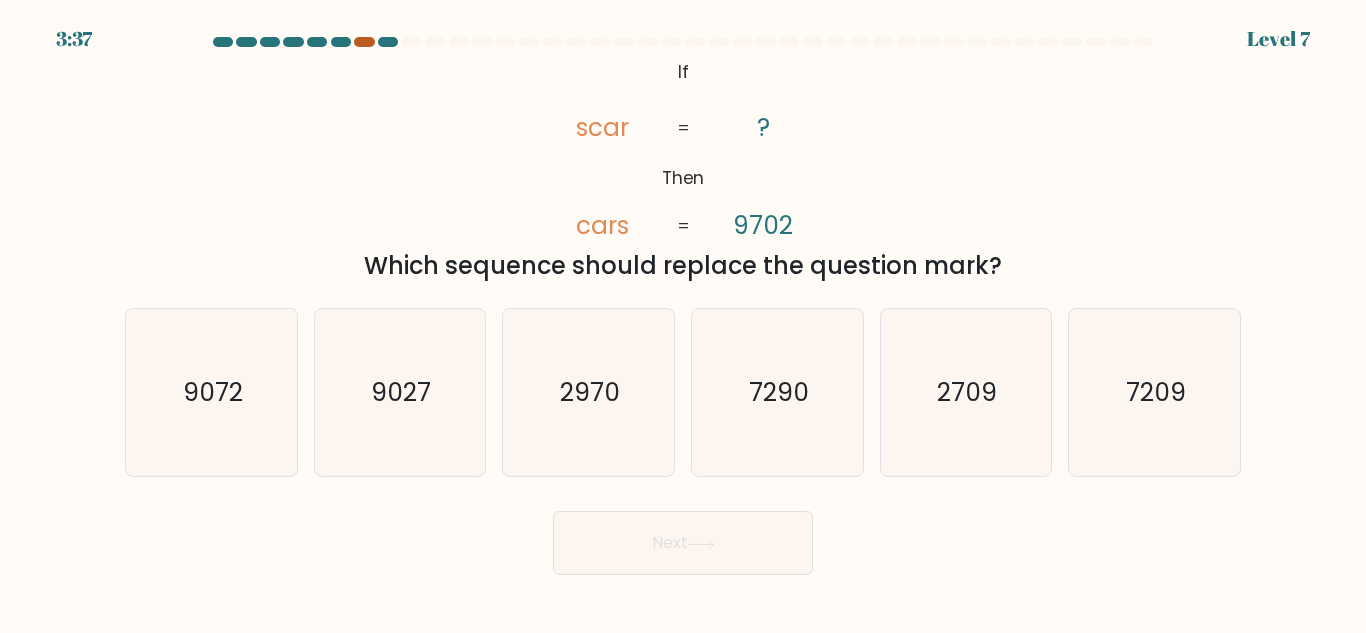 click at bounding box center (364, 42) 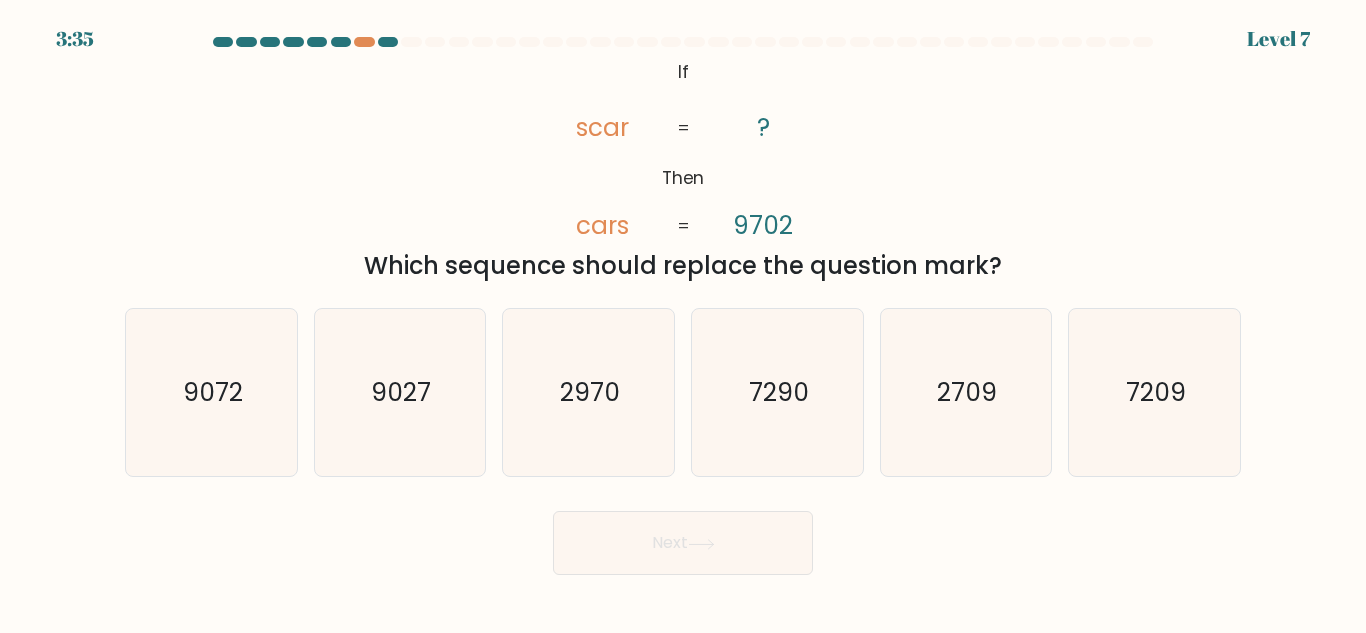 click at bounding box center (388, 42) 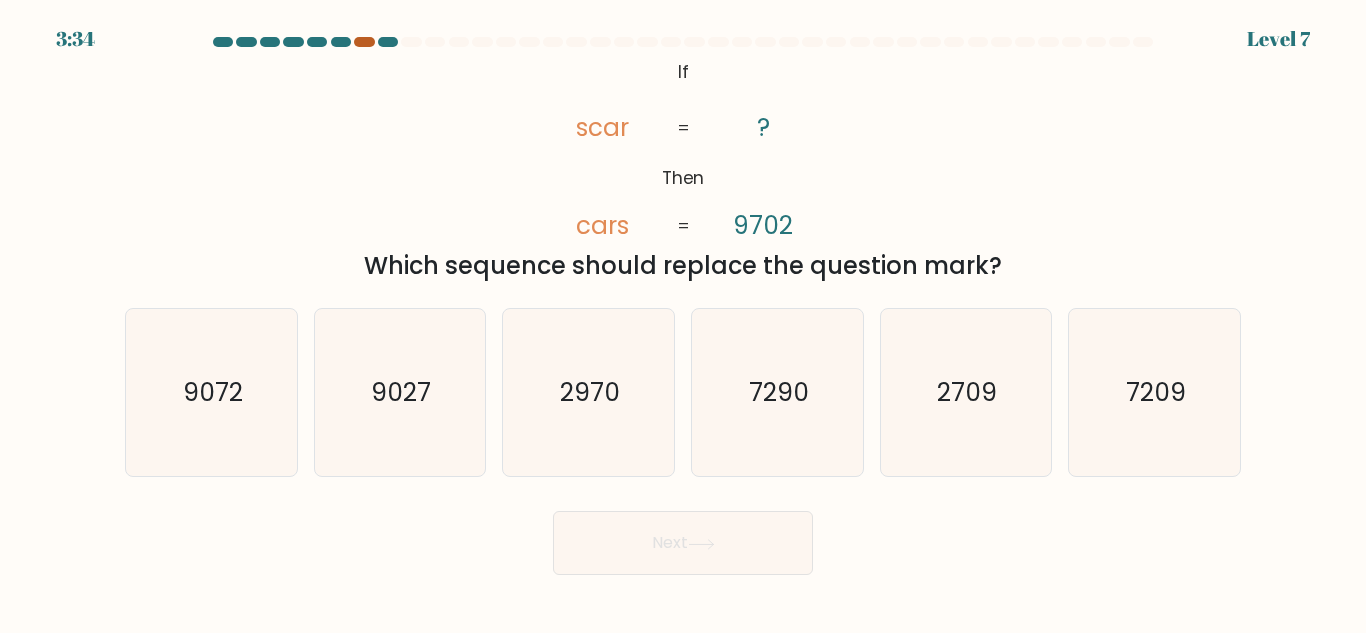 click at bounding box center (364, 42) 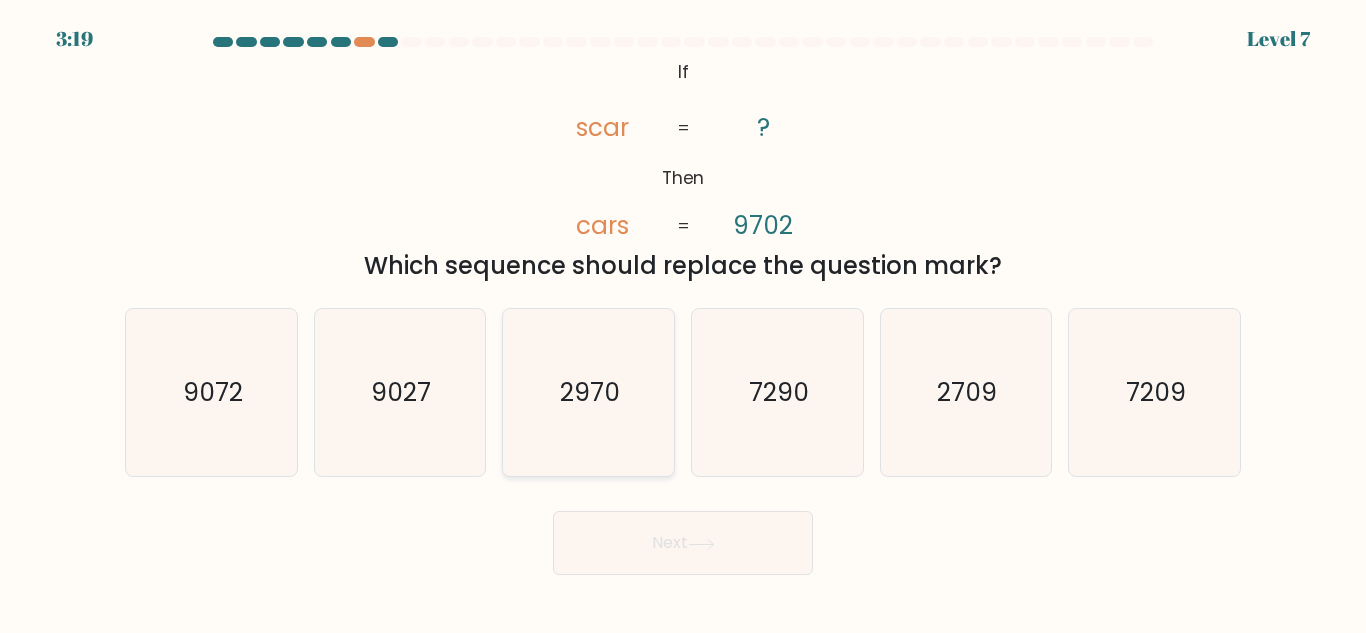 click on "2970" at bounding box center (590, 392) 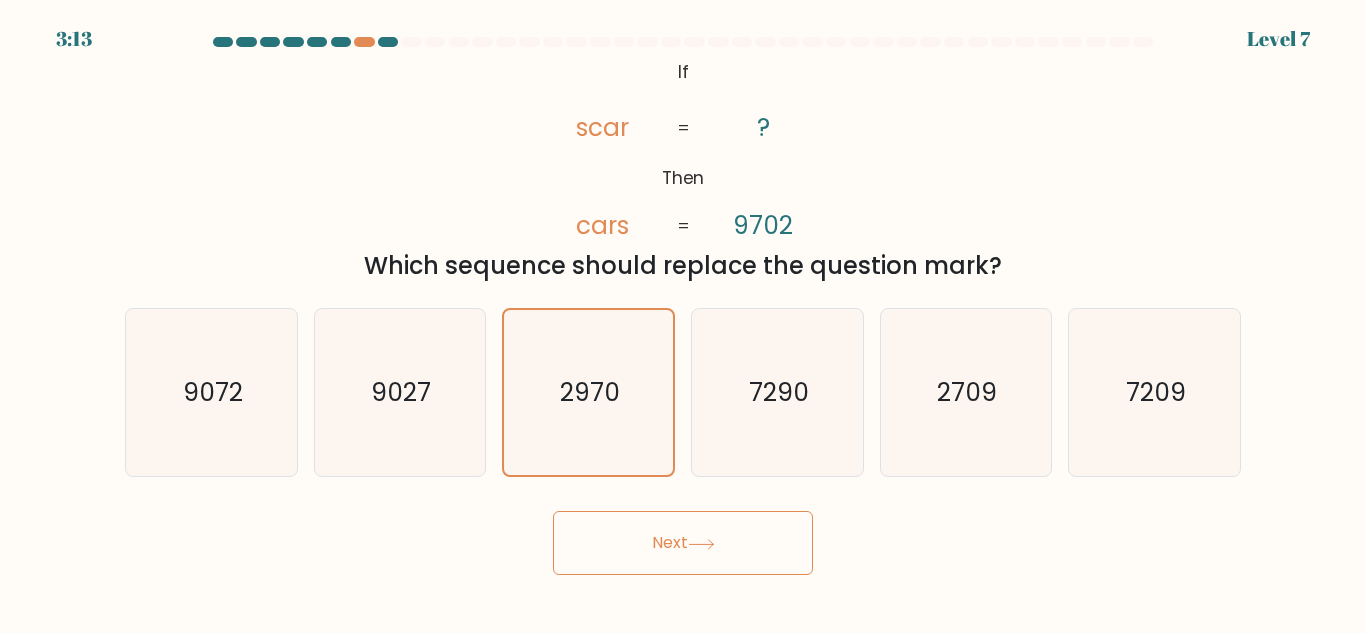 click on "Next" at bounding box center [683, 543] 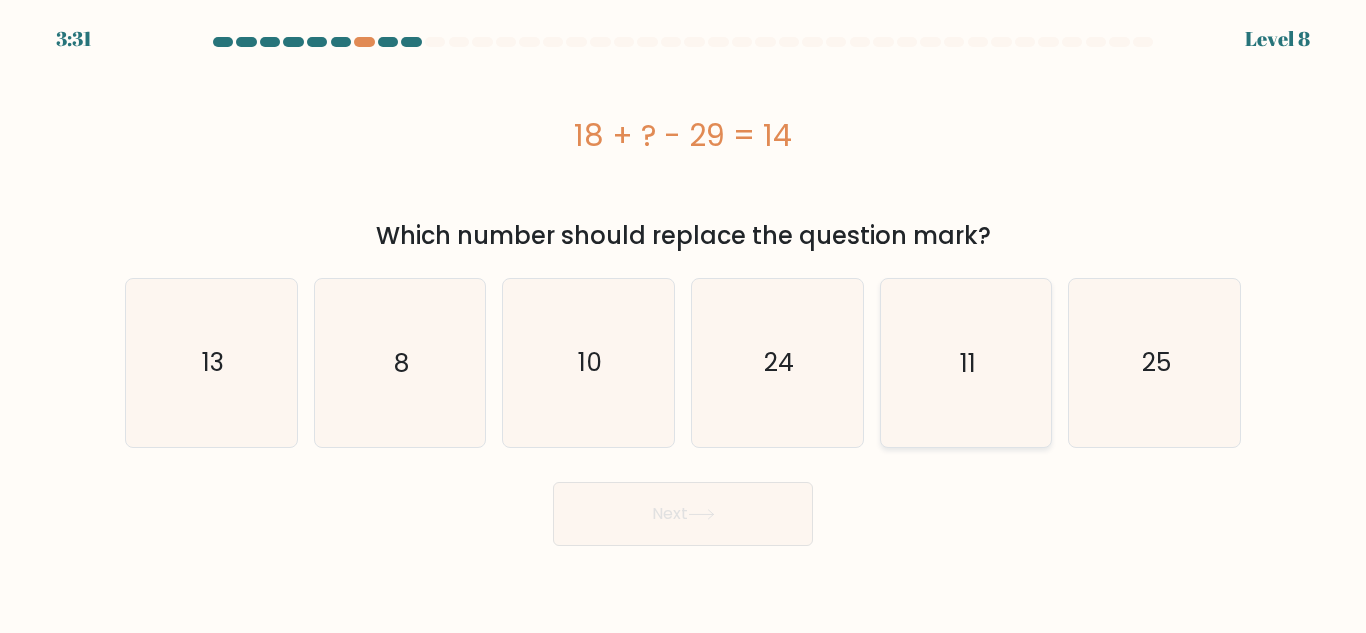 click on "11" at bounding box center [965, 362] 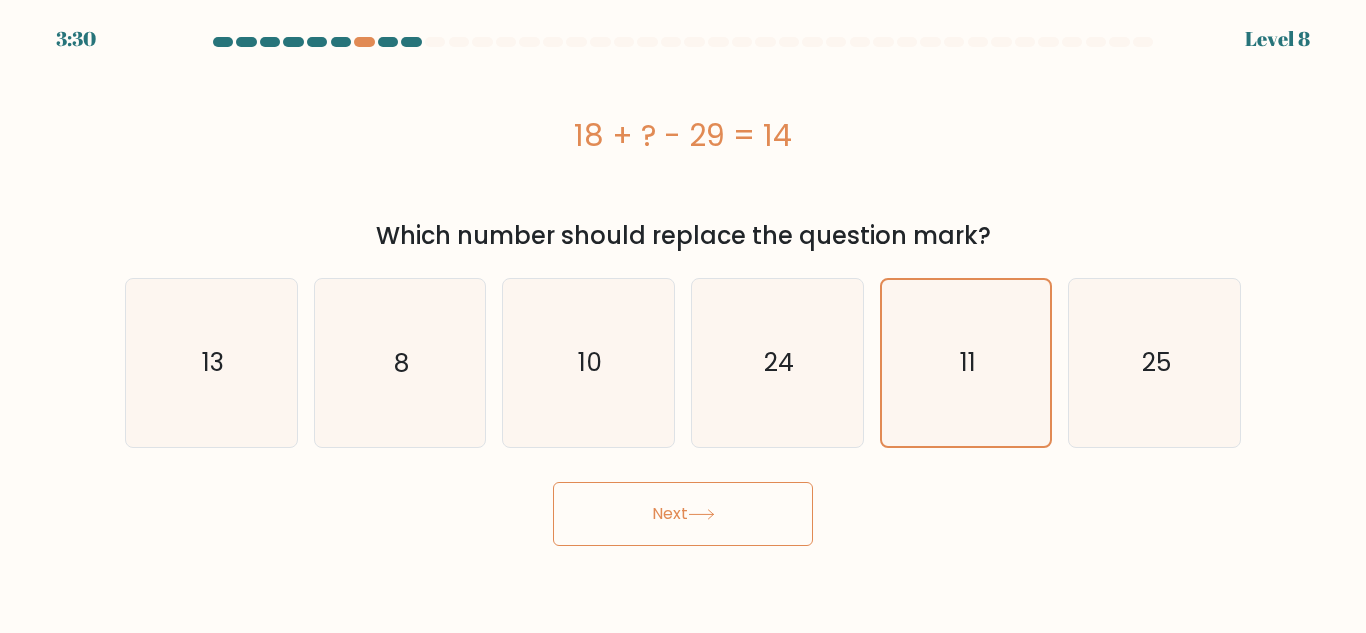 click on "Next" at bounding box center (683, 514) 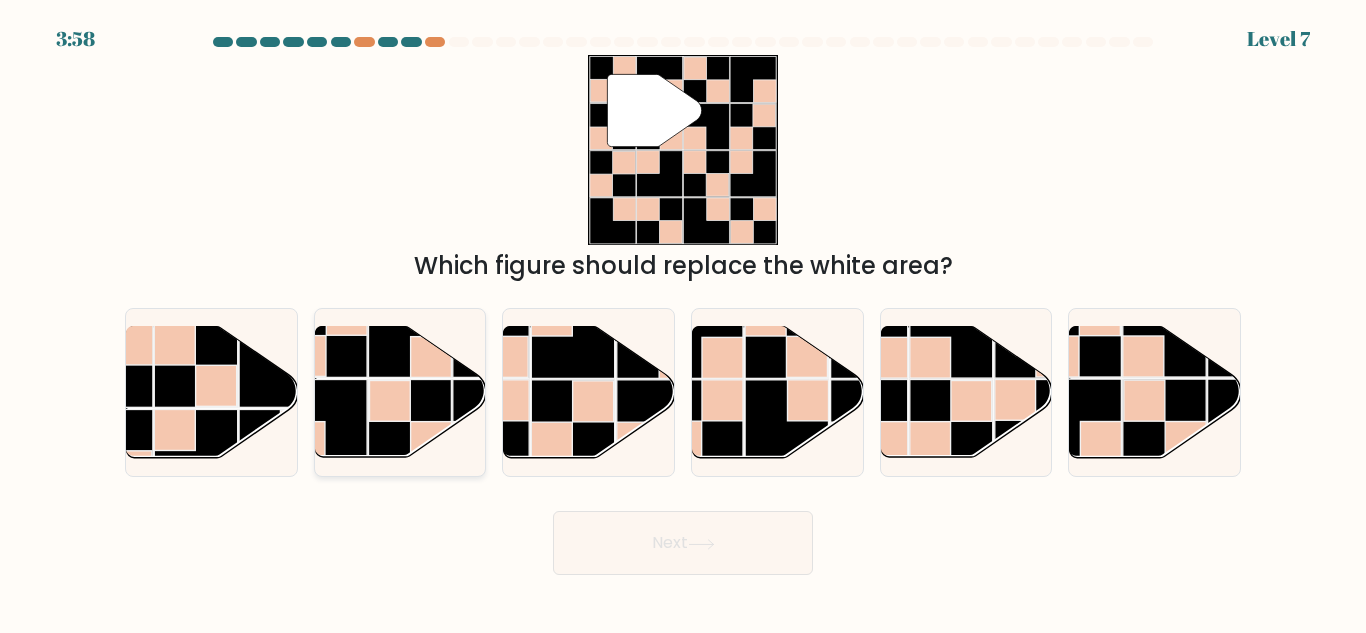 click at bounding box center (389, 401) 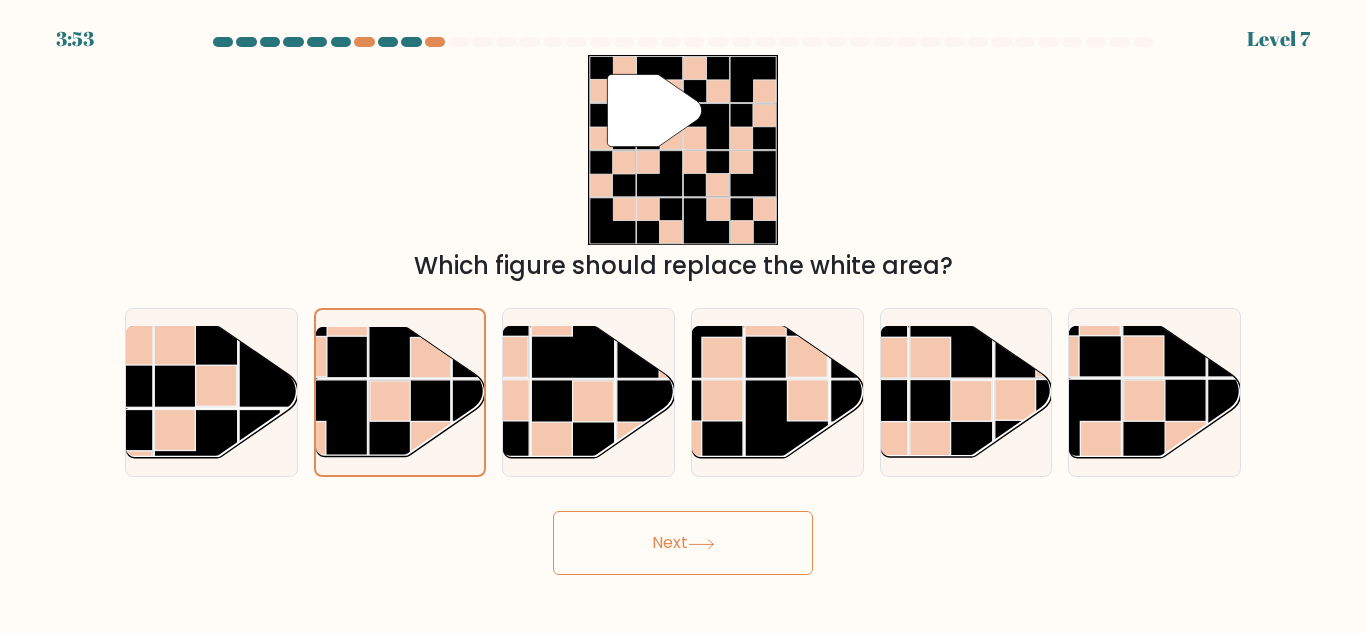 click on "Next" at bounding box center [683, 543] 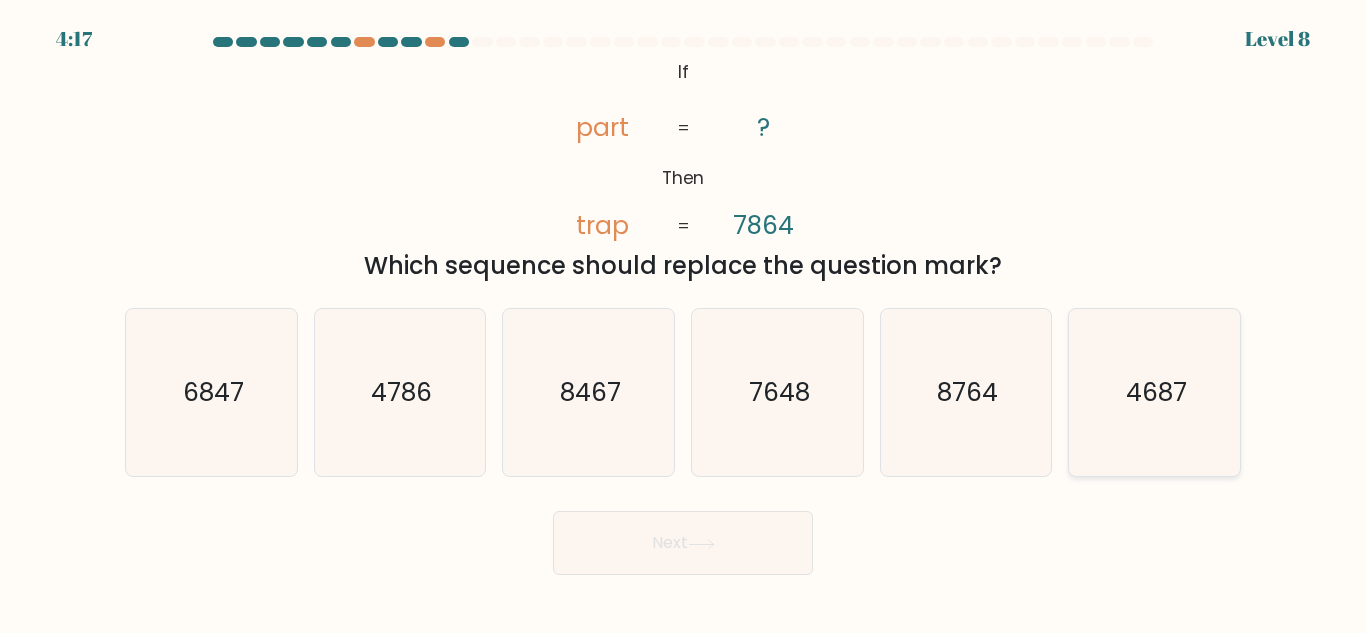 click on "4687" at bounding box center (1154, 392) 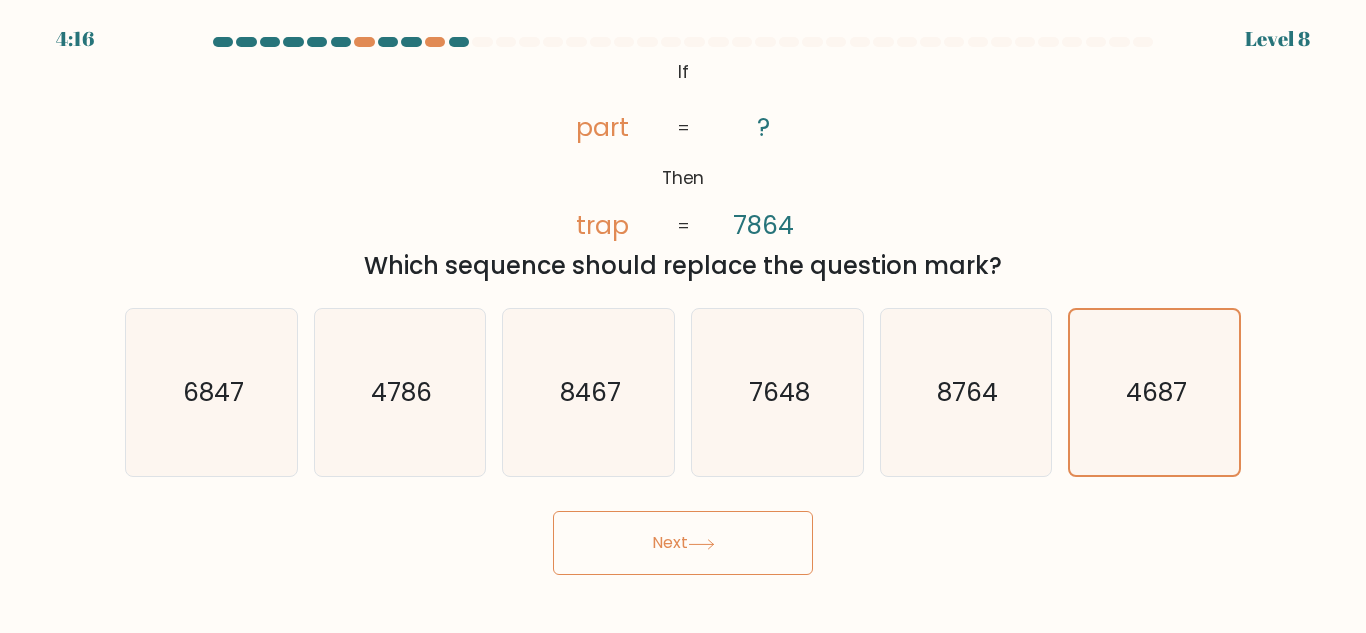 click on "Next" at bounding box center (683, 543) 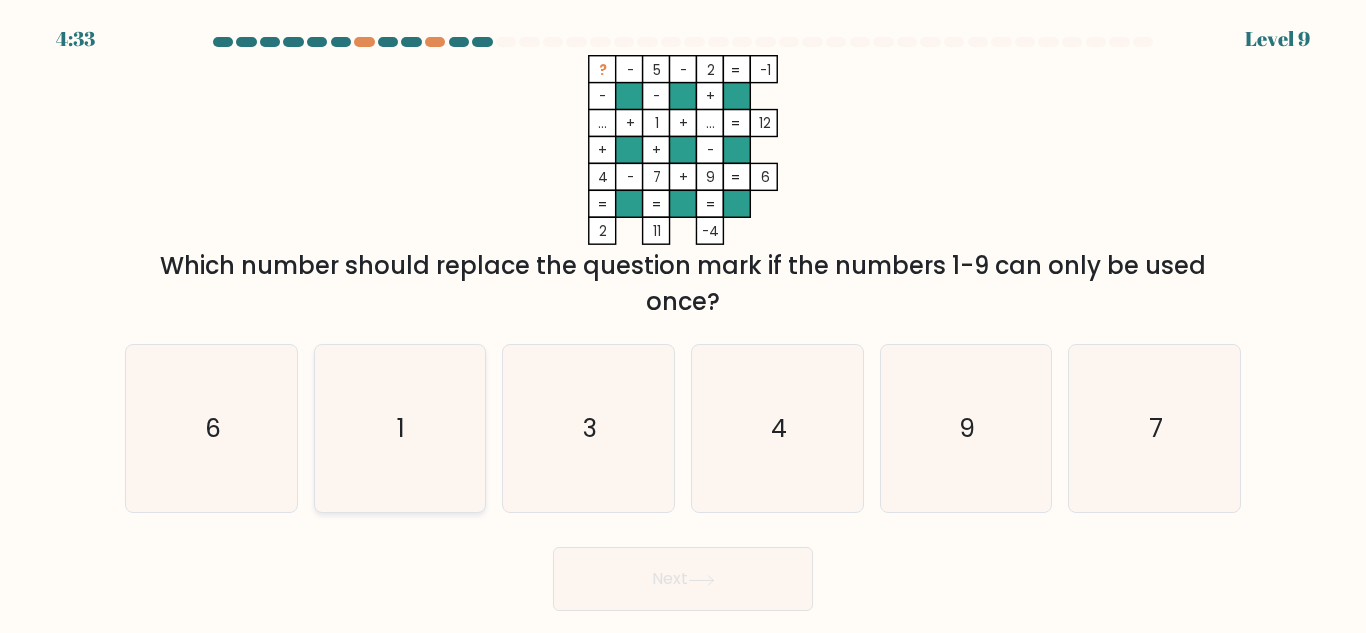 click on "1" at bounding box center (399, 428) 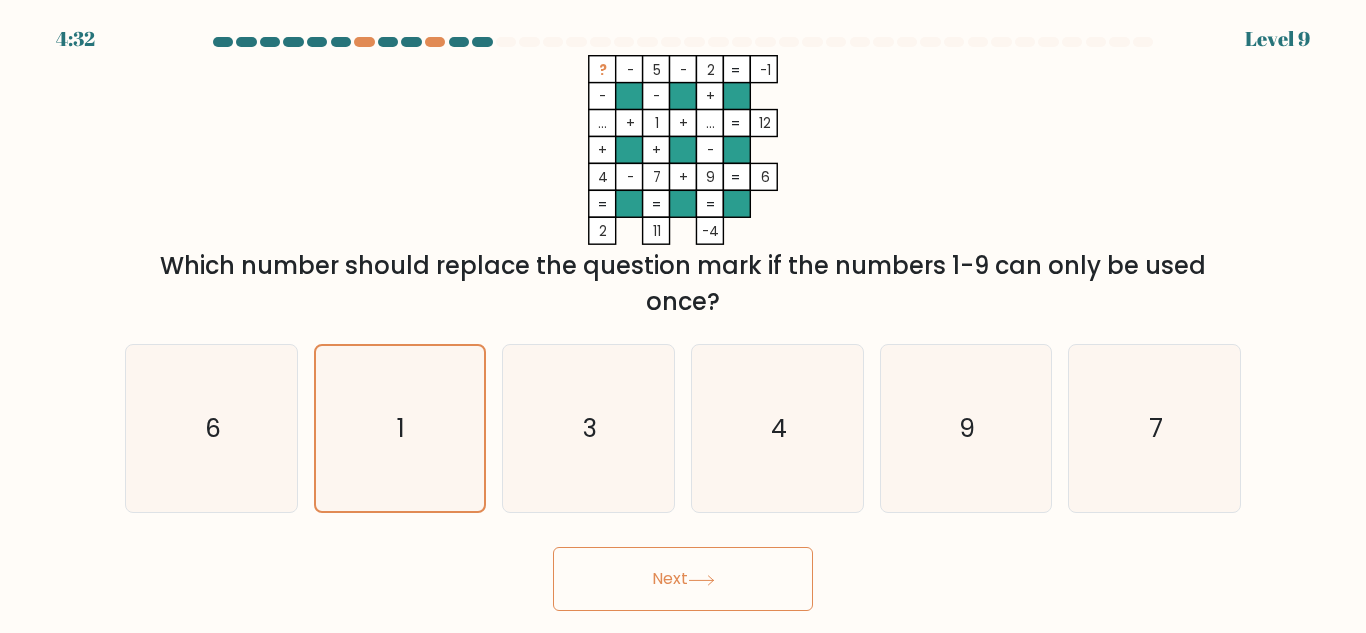 click on "Which number should replace the question mark if the numbers 1-9 can only be used once?" at bounding box center (683, 284) 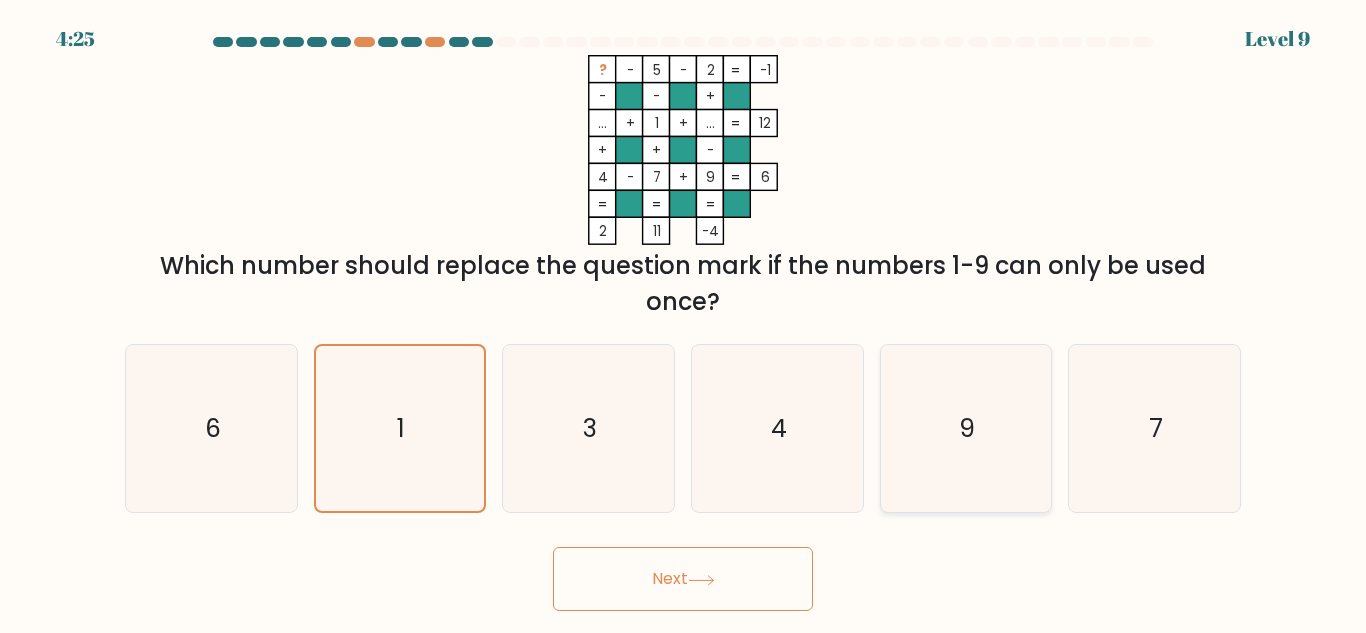 click on "9" at bounding box center (965, 428) 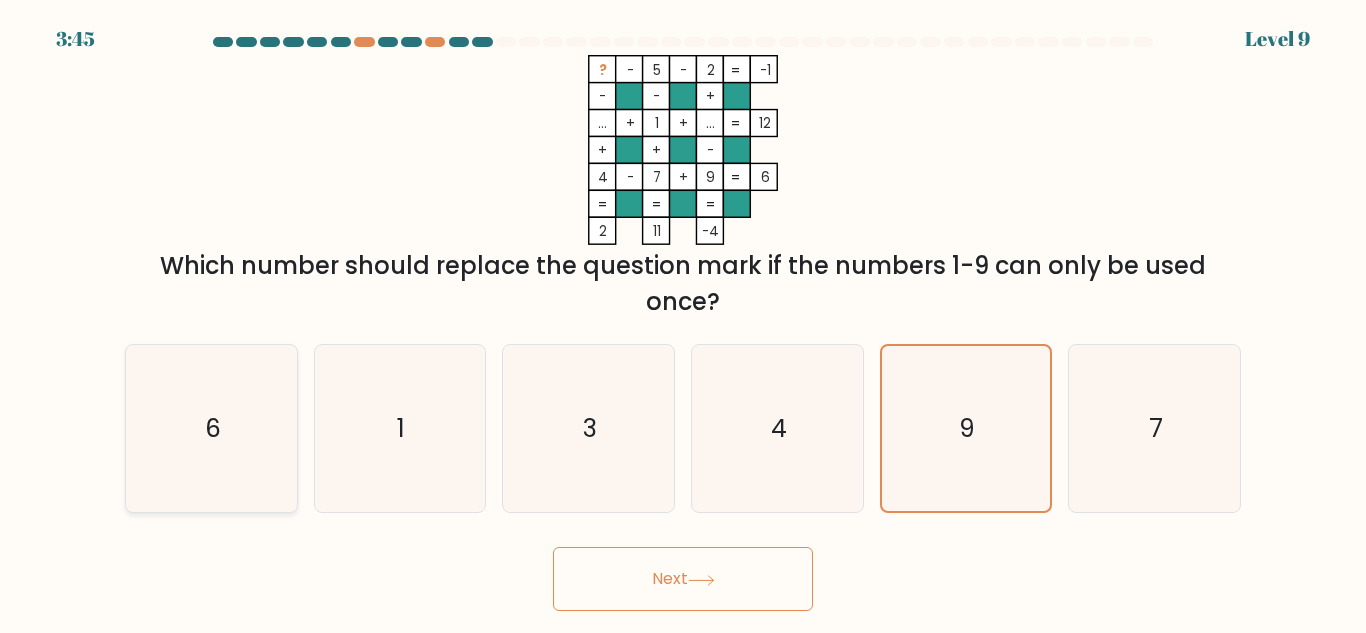 click on "6" at bounding box center (211, 428) 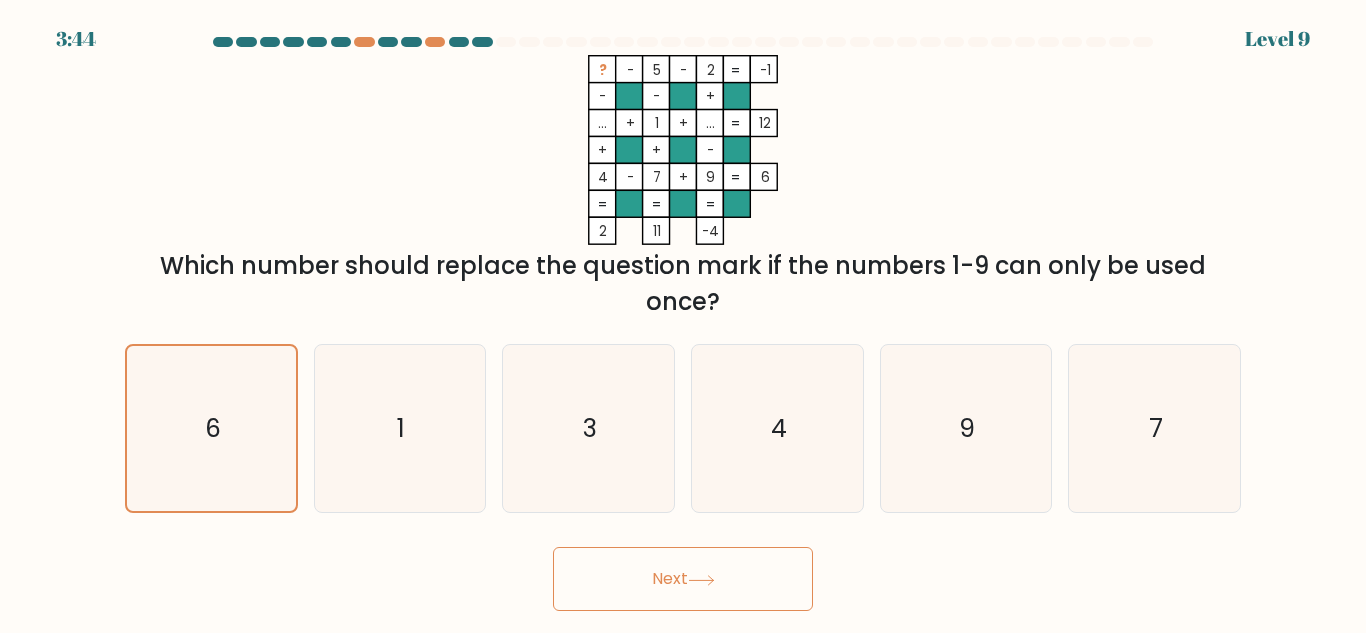 click on "Next" at bounding box center (683, 579) 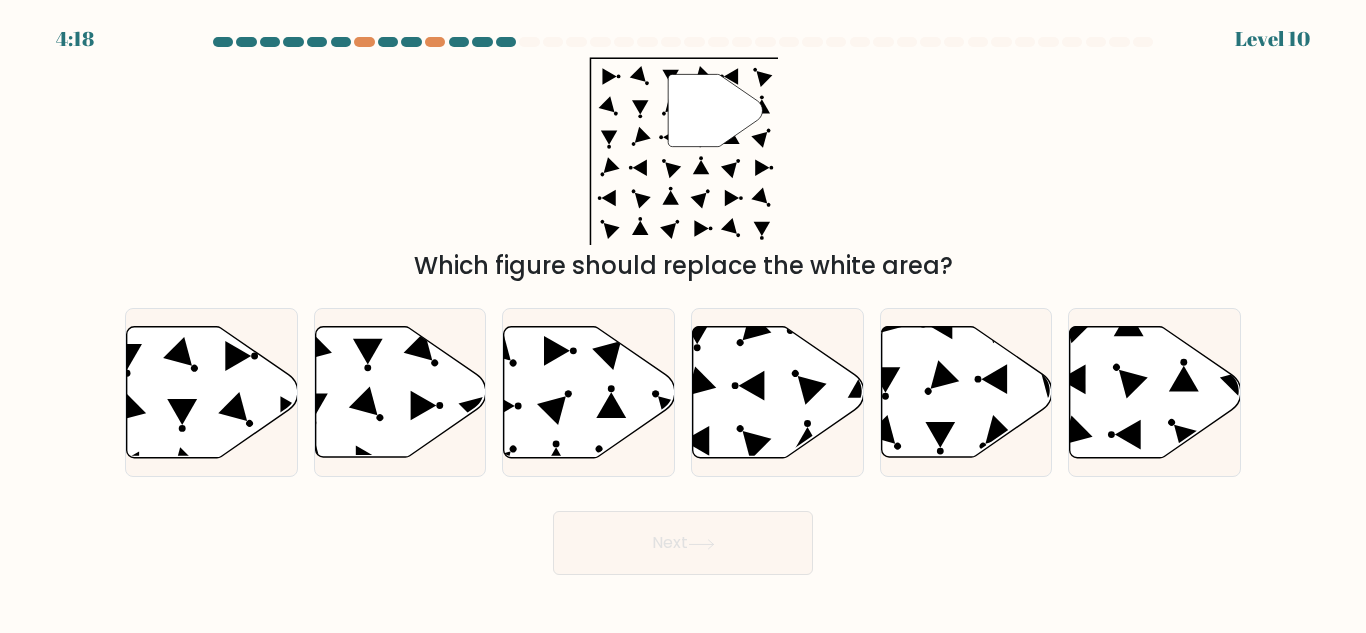 click on "a.
b.
c.
d." at bounding box center [683, 384] 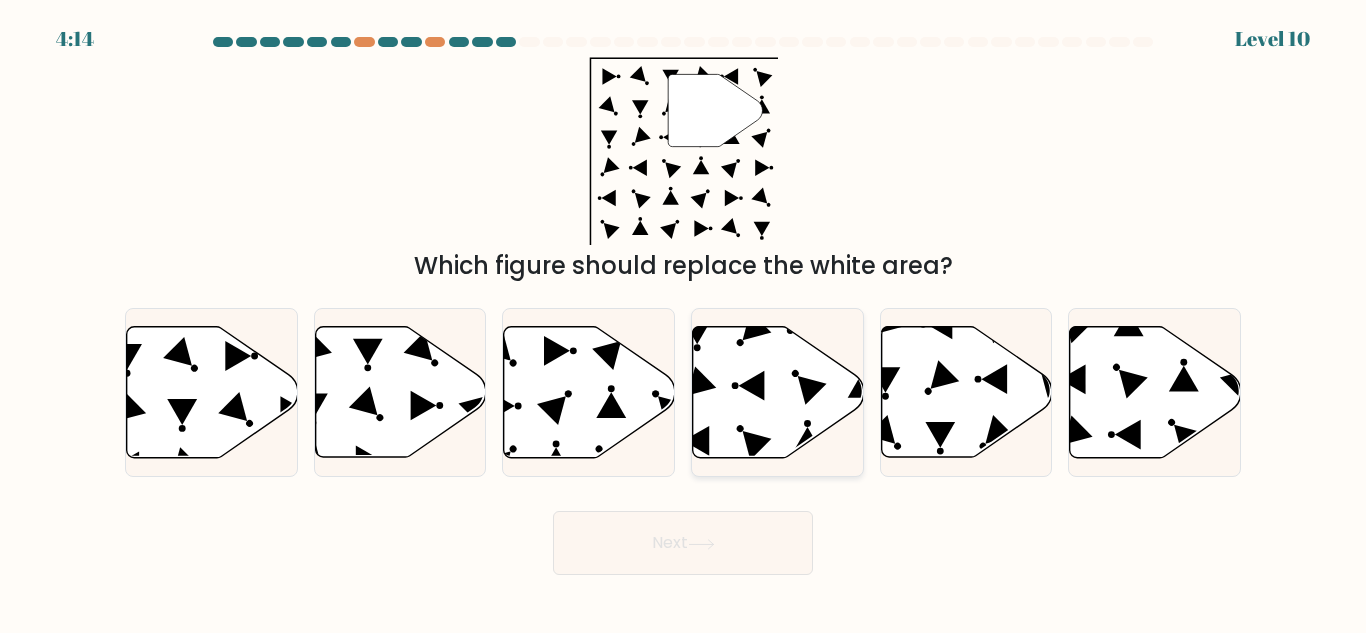 click at bounding box center [778, 392] 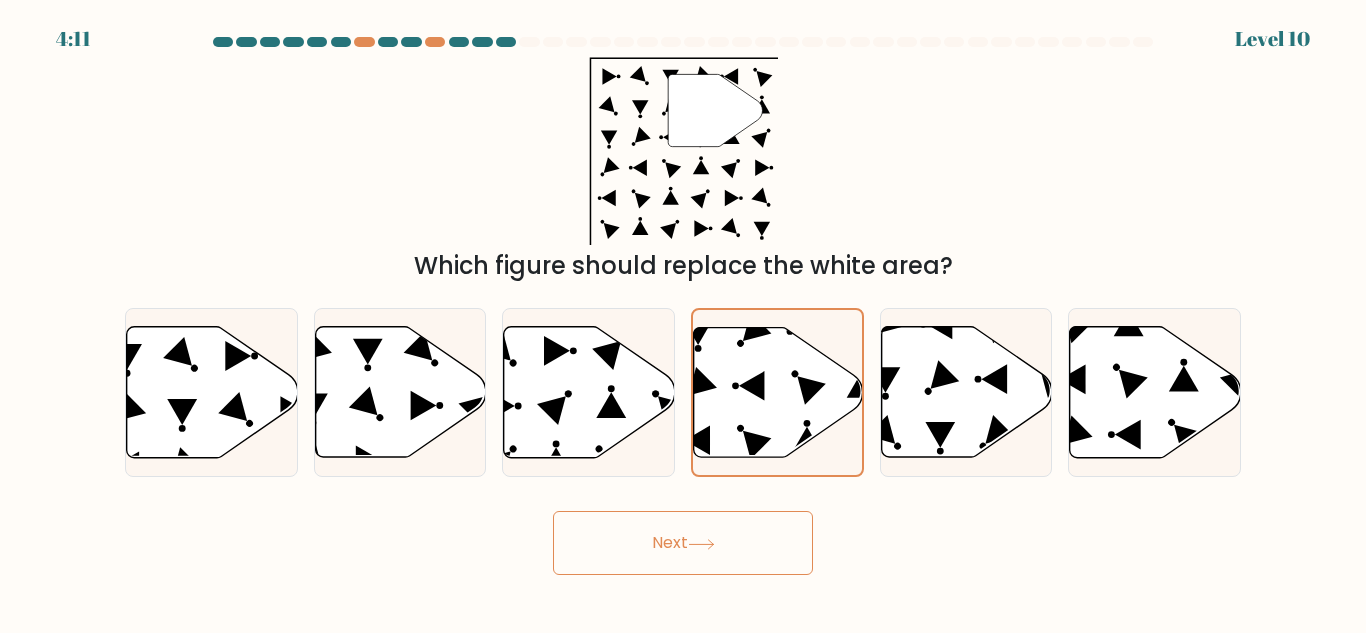 click on "Next" at bounding box center (683, 543) 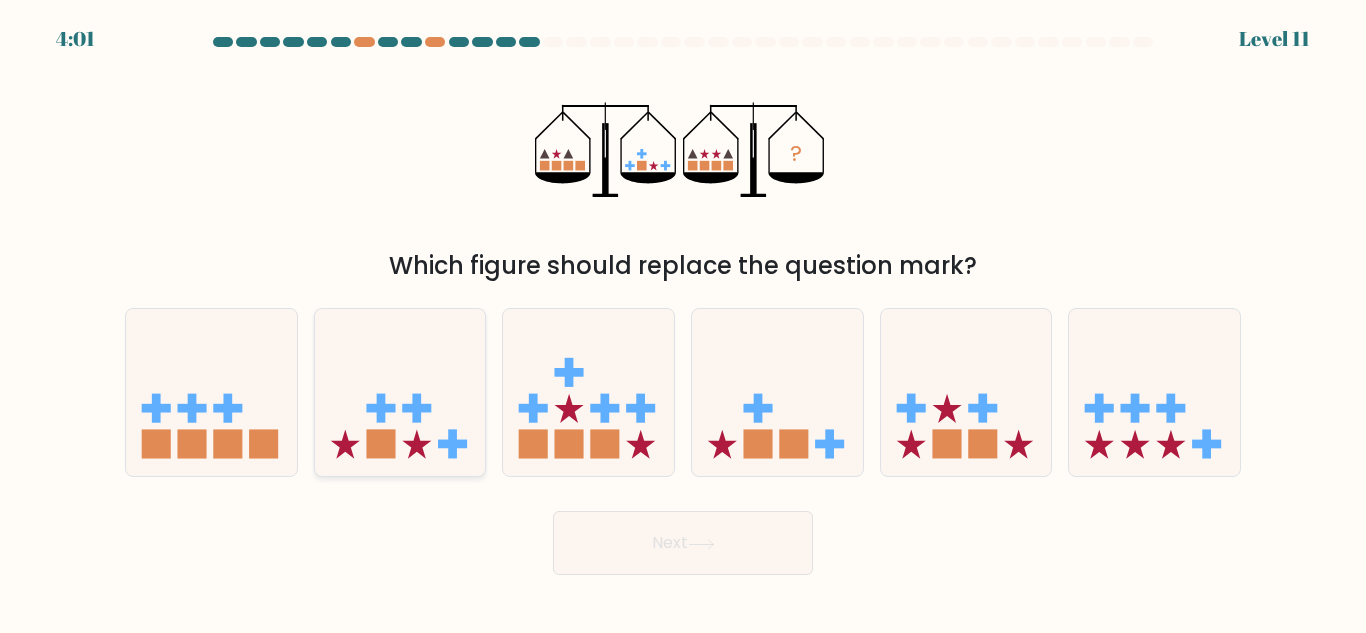 click at bounding box center (452, 444) 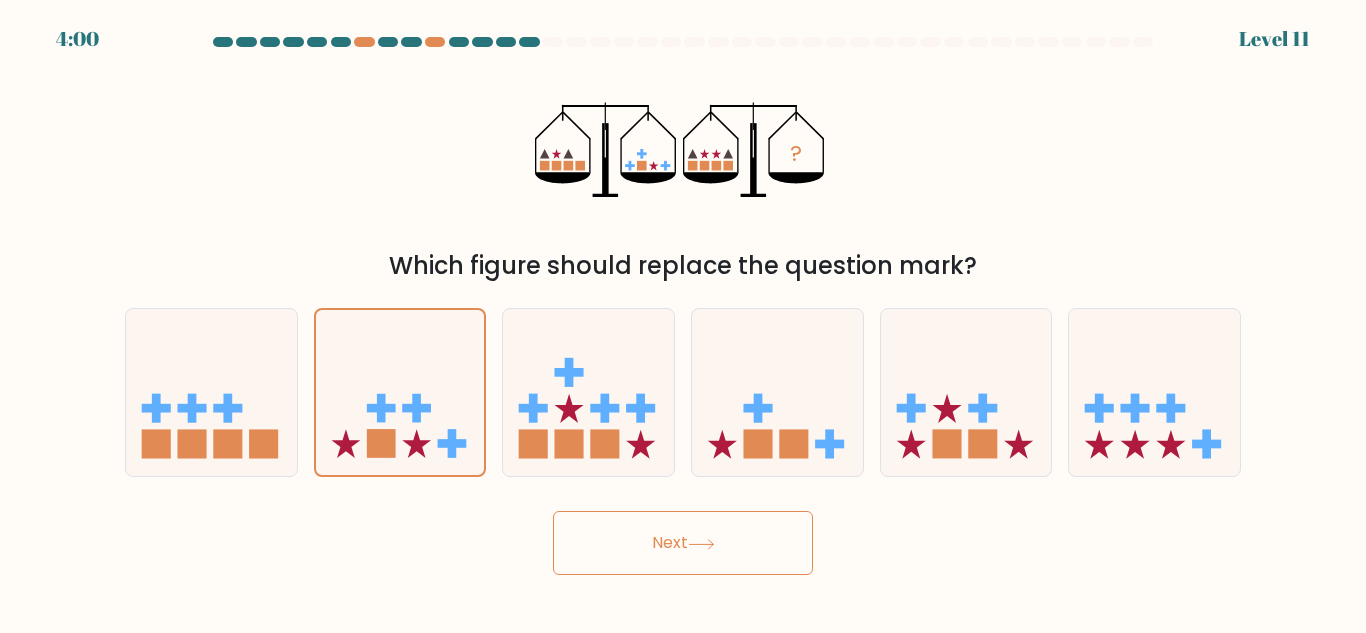 click on "Next" at bounding box center [683, 543] 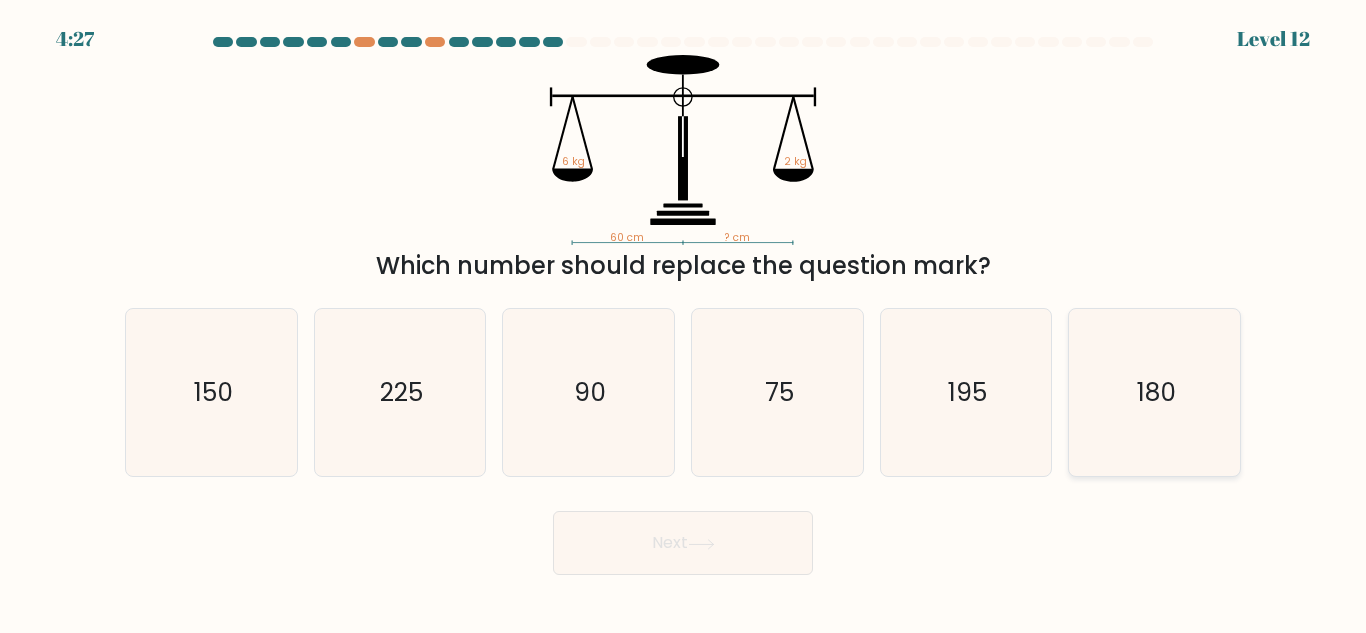 click on "180" at bounding box center (1156, 392) 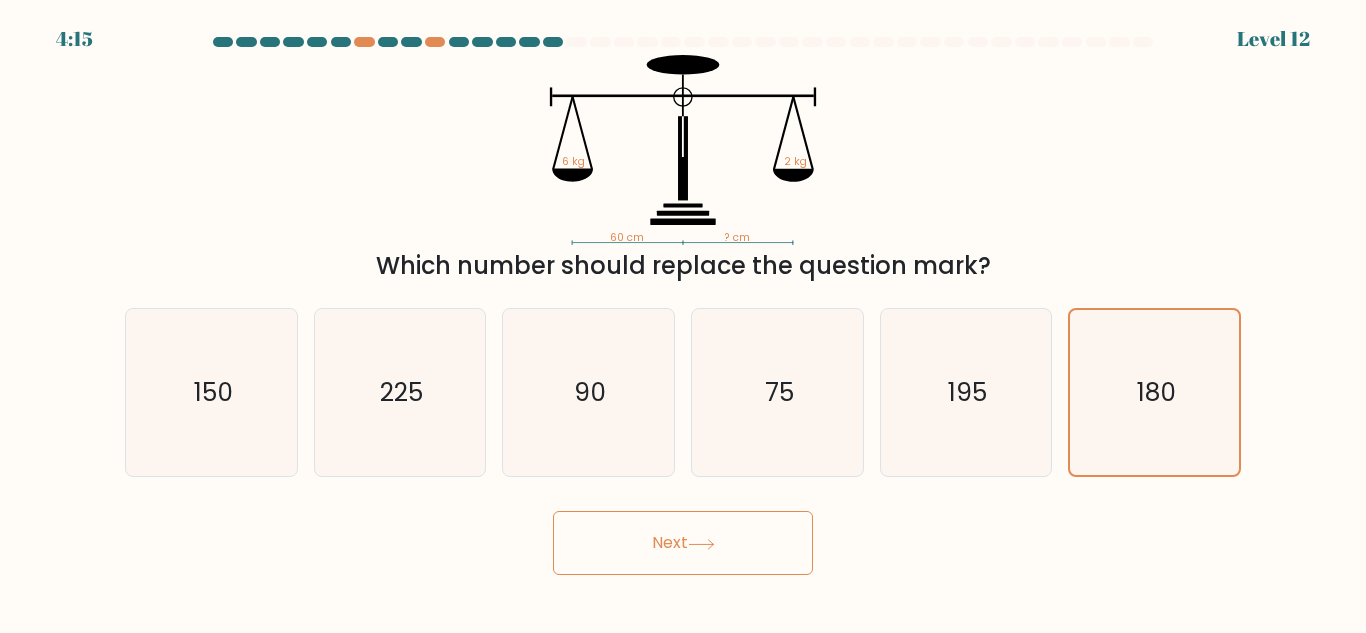 click on "Next" at bounding box center (683, 543) 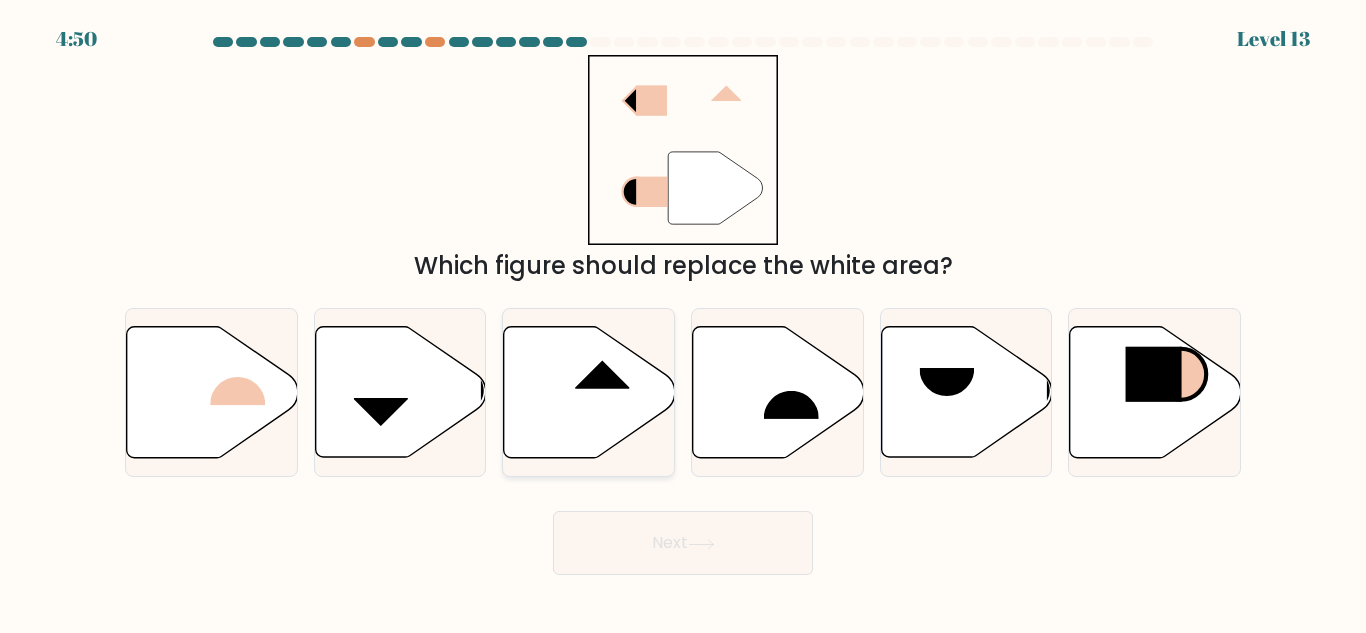 click at bounding box center (602, 530) 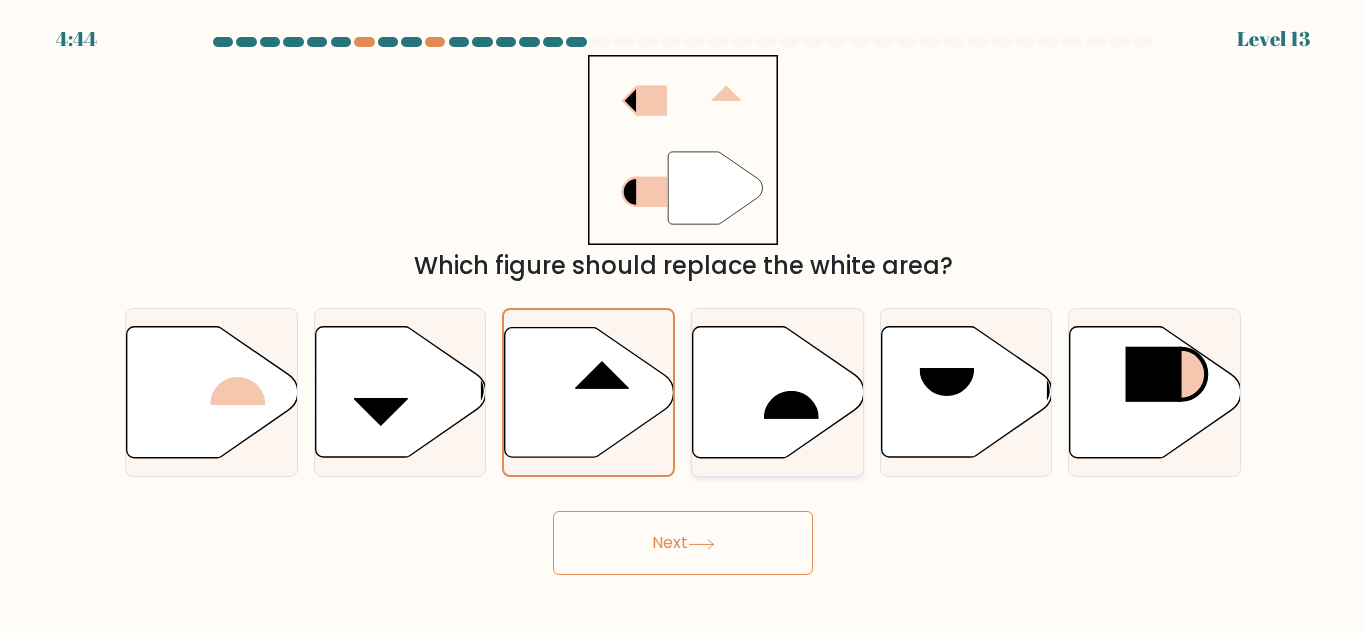 click at bounding box center (778, 392) 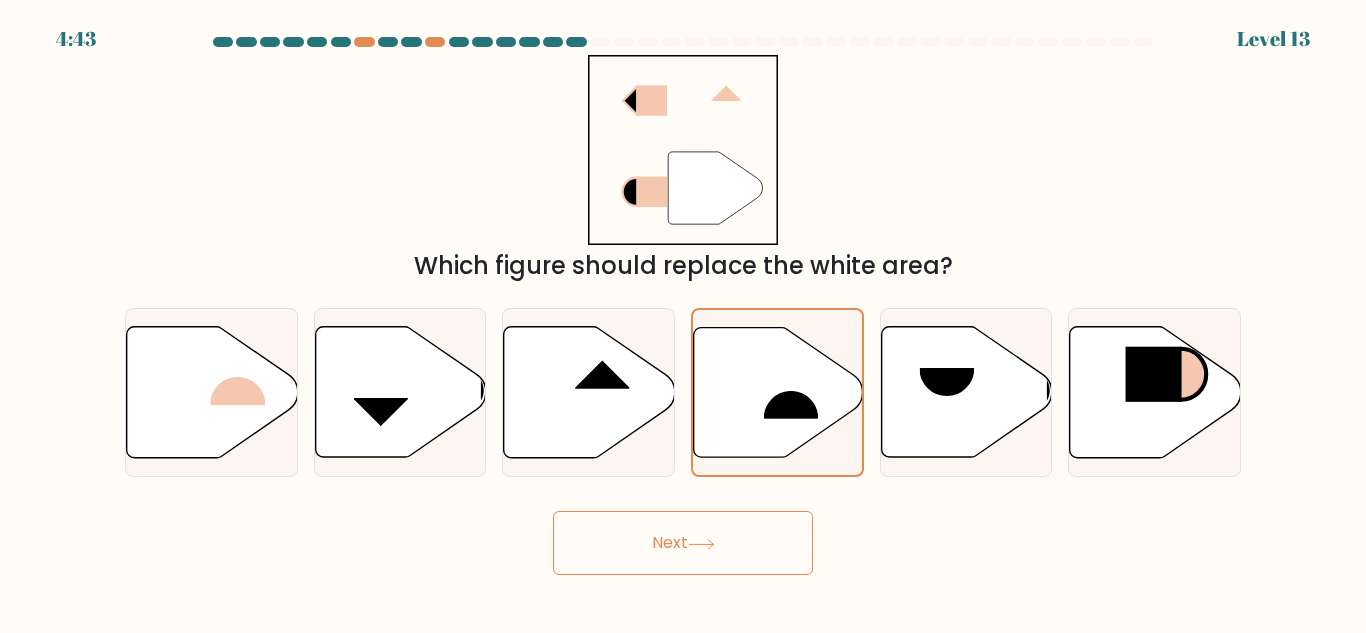 click on "Next" at bounding box center [683, 543] 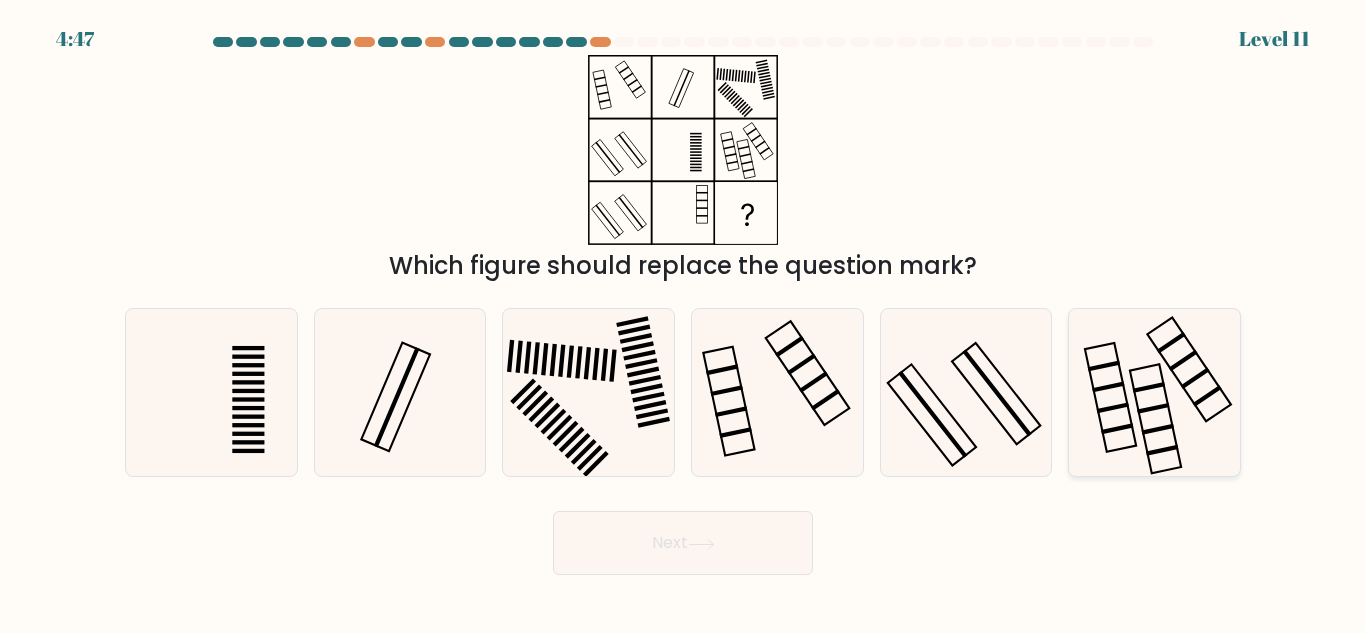 click at bounding box center (1154, 392) 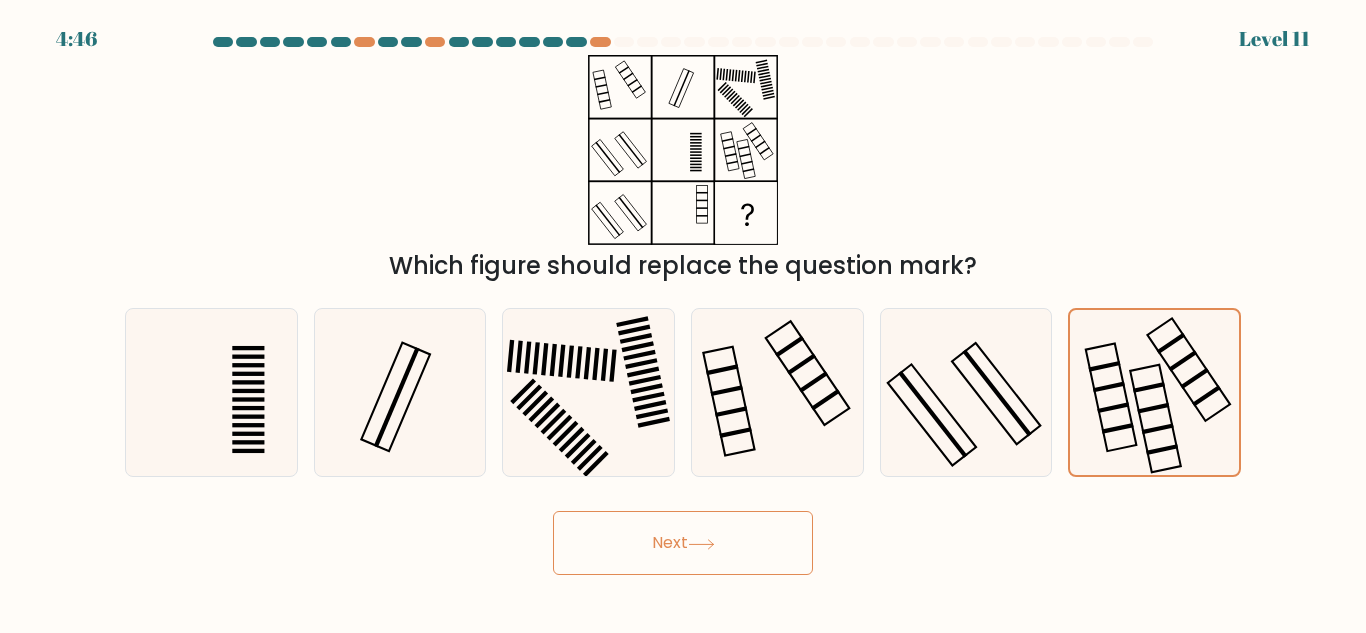 click on "Next" at bounding box center [683, 543] 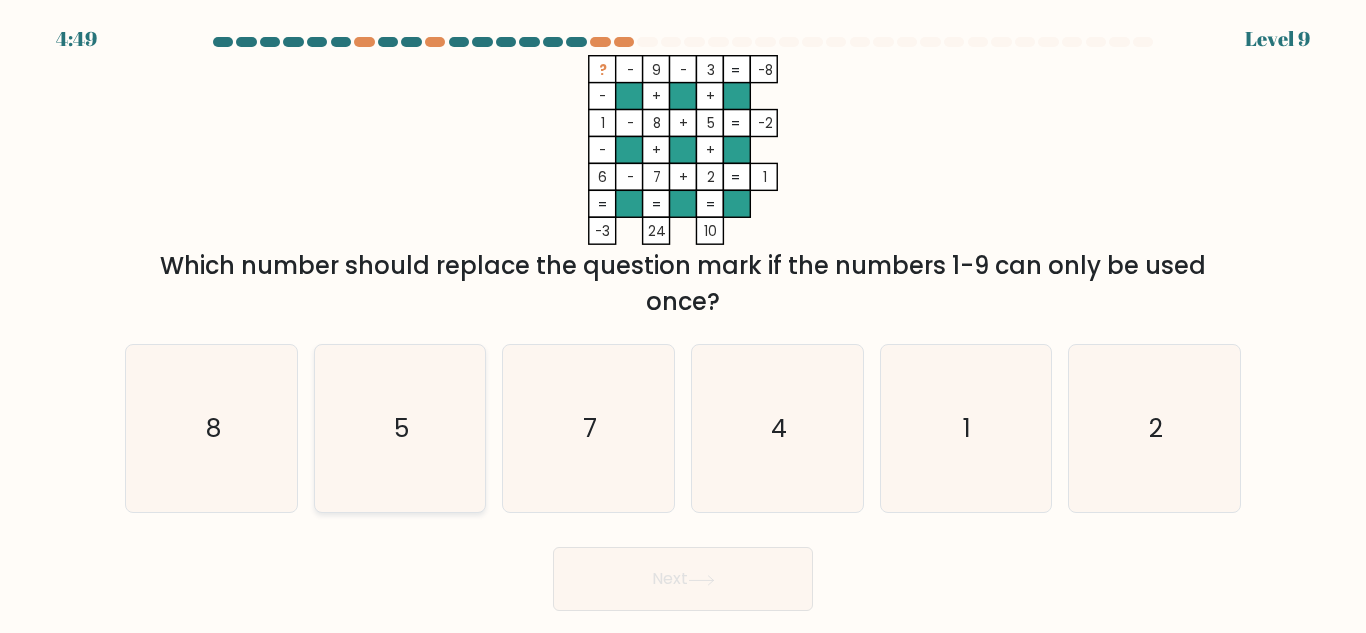 click on "5" at bounding box center [399, 428] 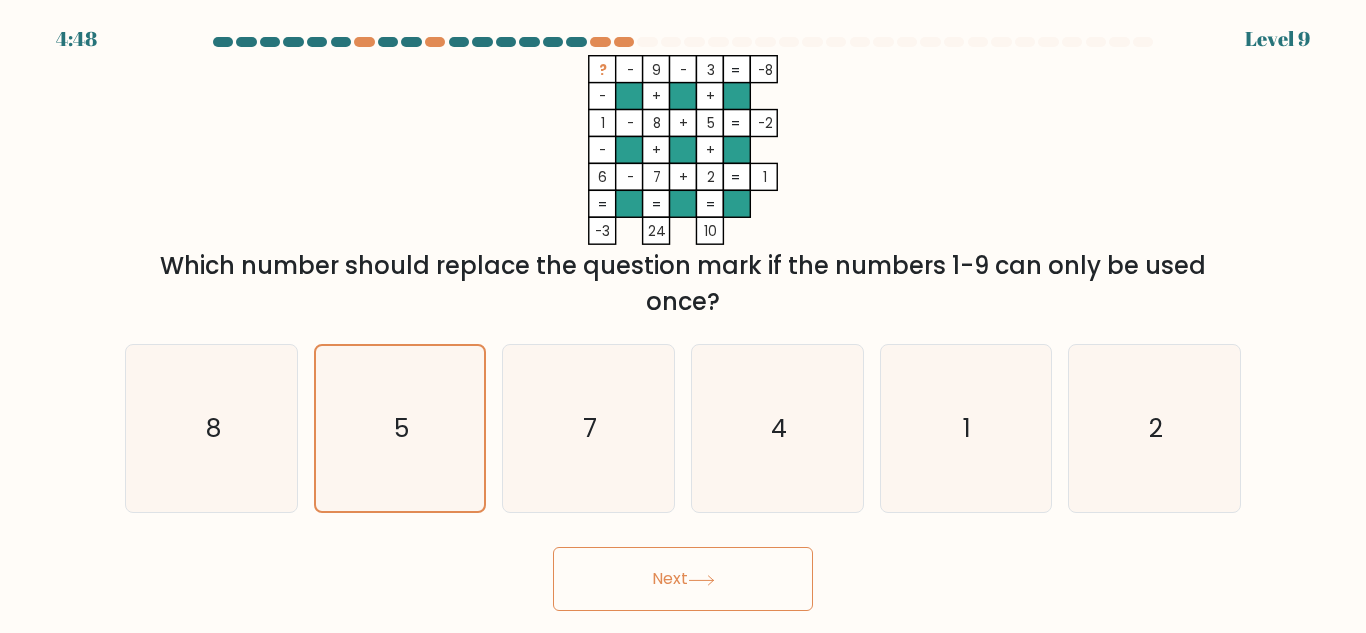 click on "Next" at bounding box center (683, 579) 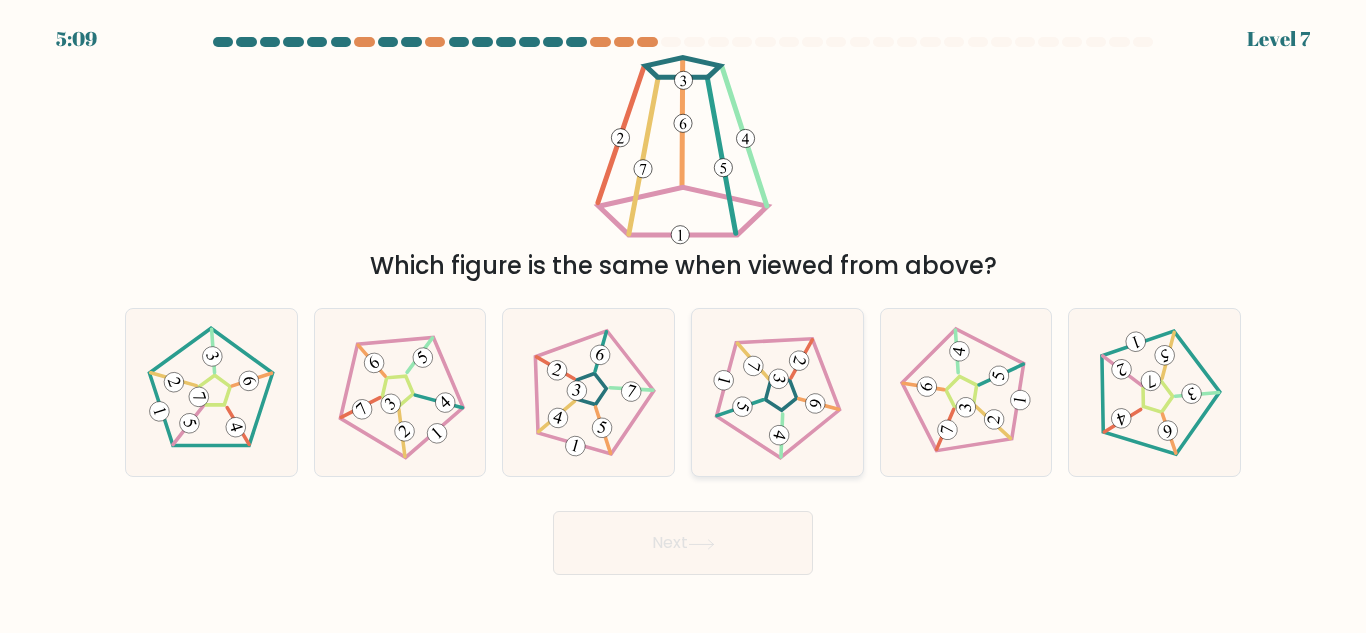 click at bounding box center (777, 393) 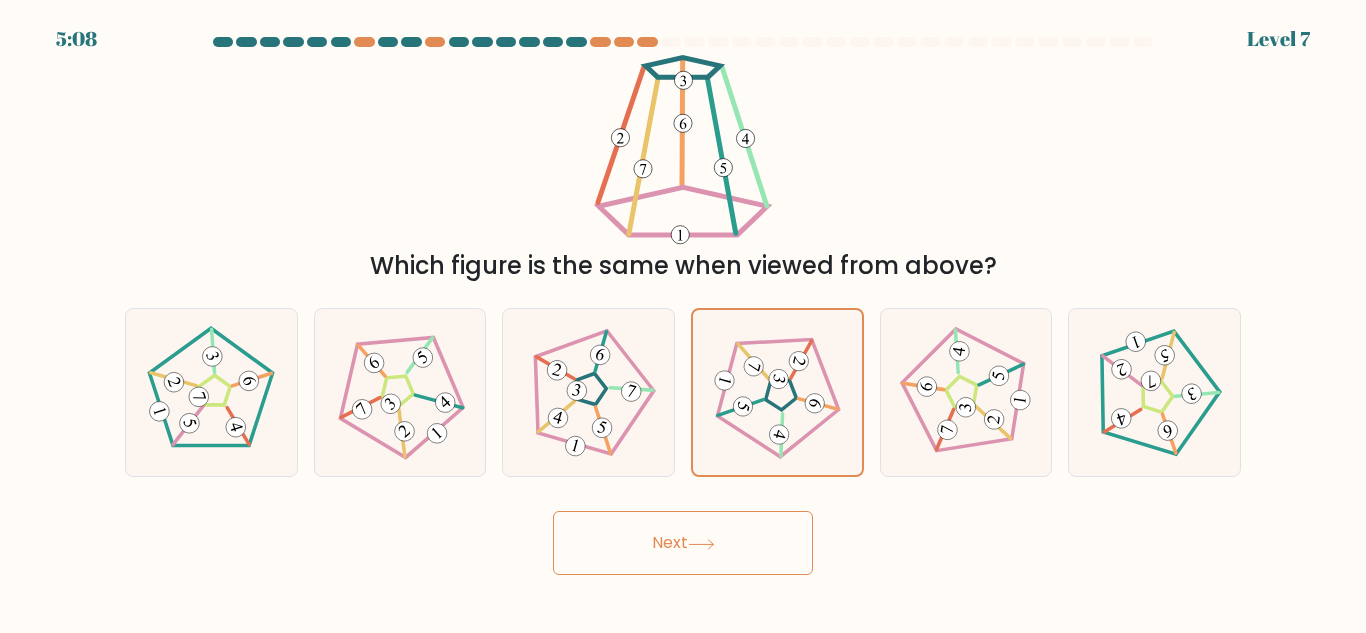 click on "5:08
Level 7" at bounding box center (683, 316) 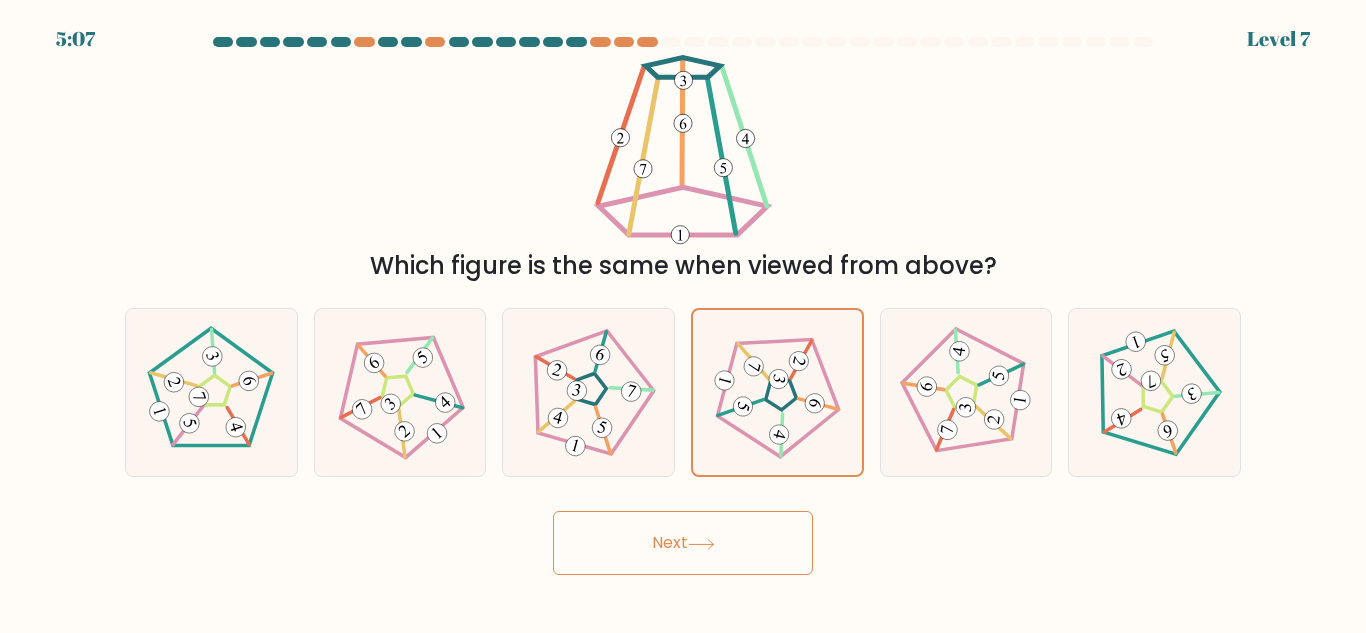click on "Next" at bounding box center [683, 543] 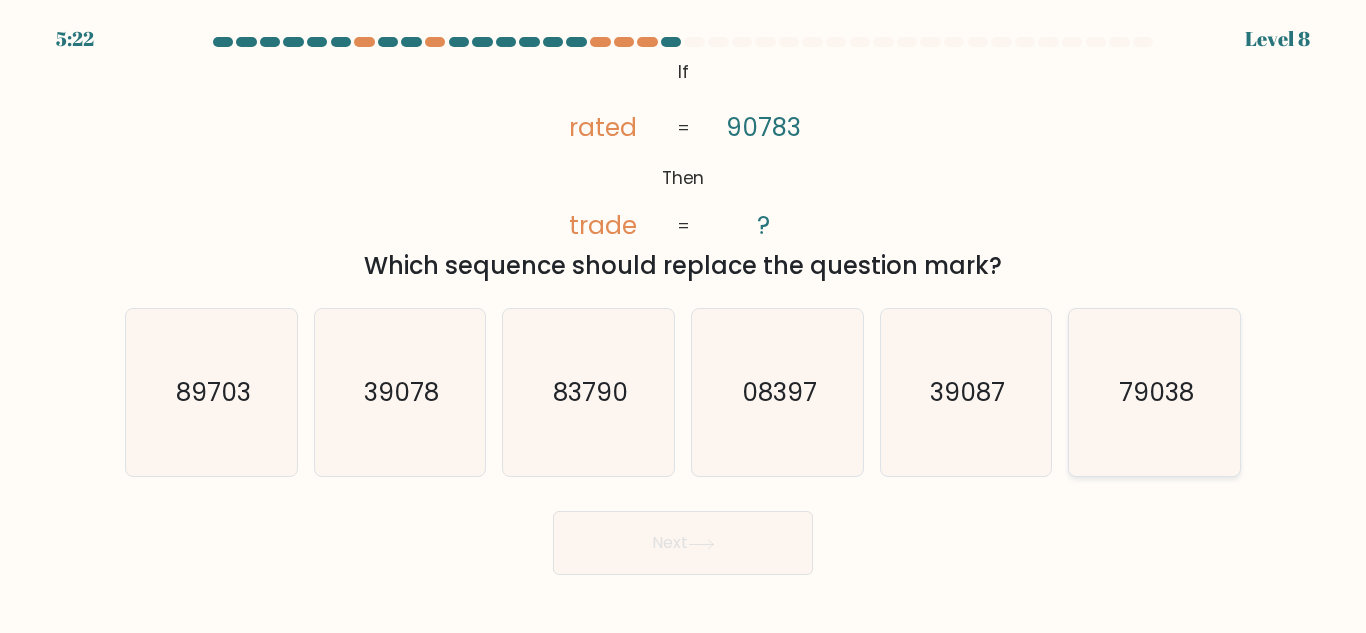 click on "79038" at bounding box center [1156, 392] 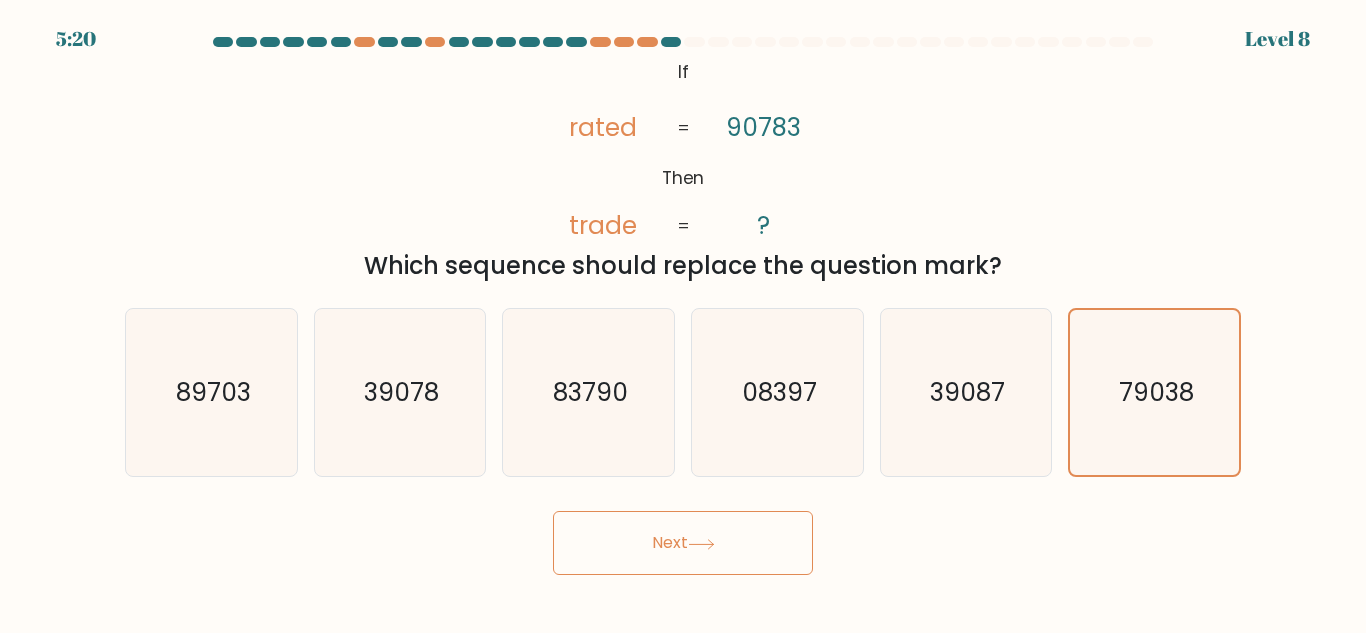 click on "Next" at bounding box center [683, 543] 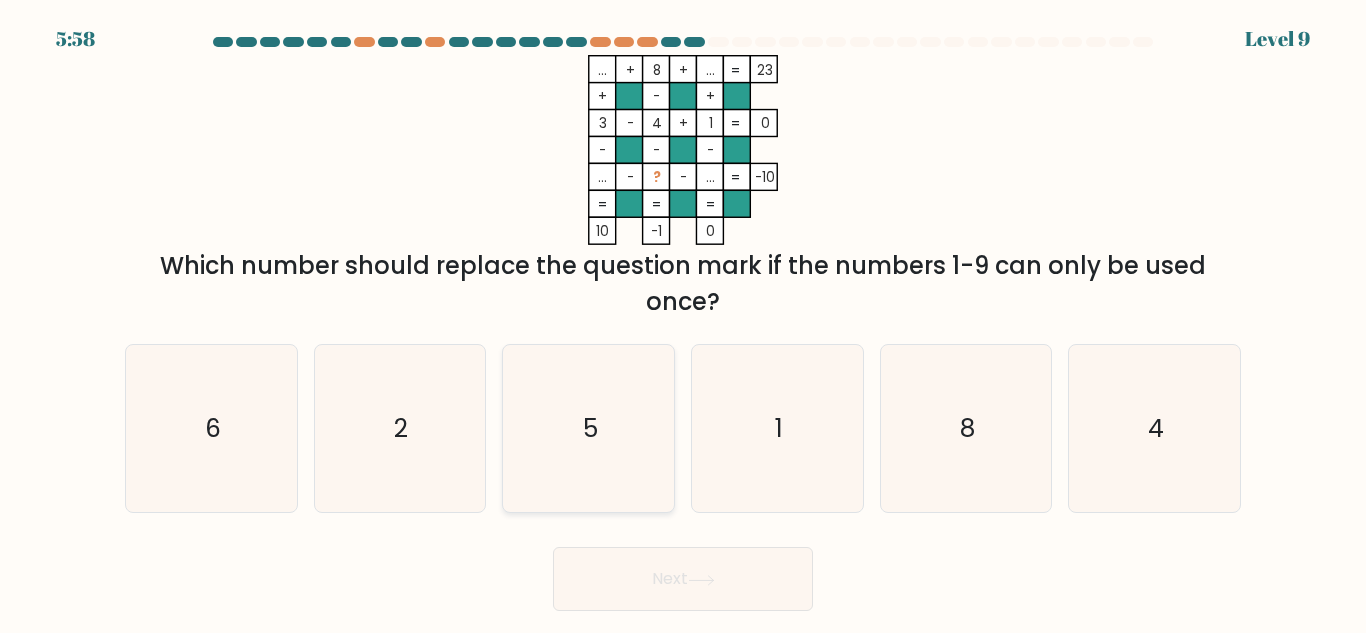 click on "5" at bounding box center [590, 428] 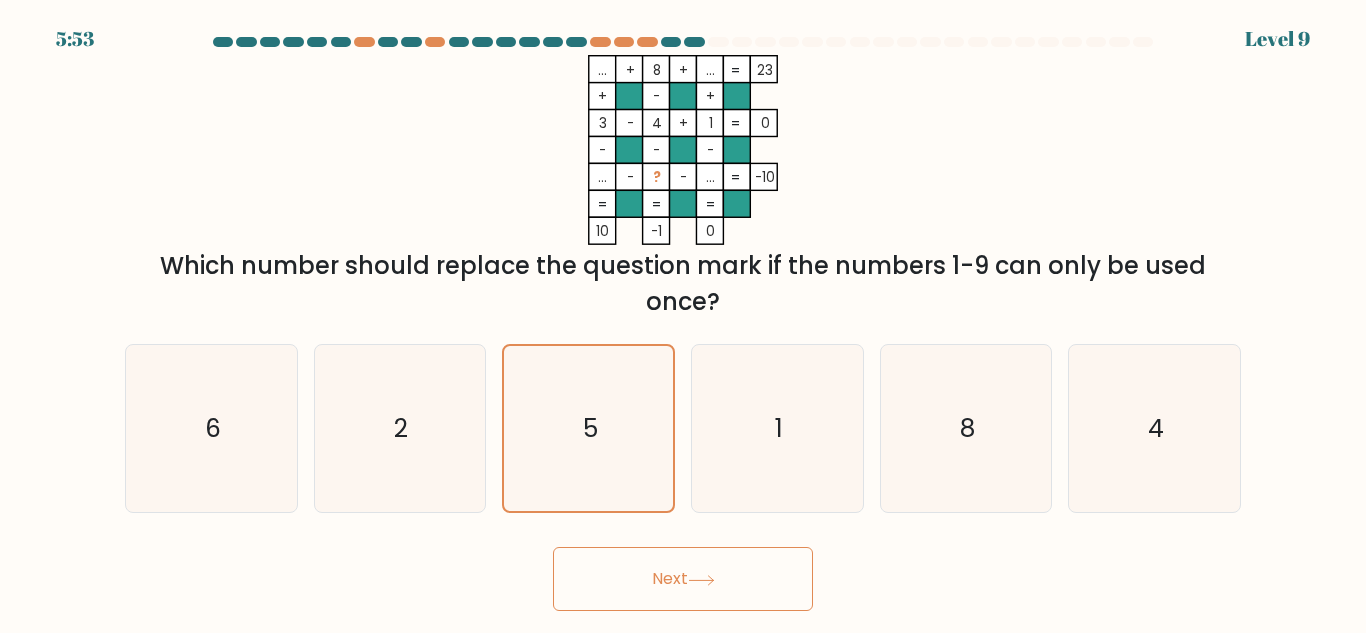 click at bounding box center (656, 176) 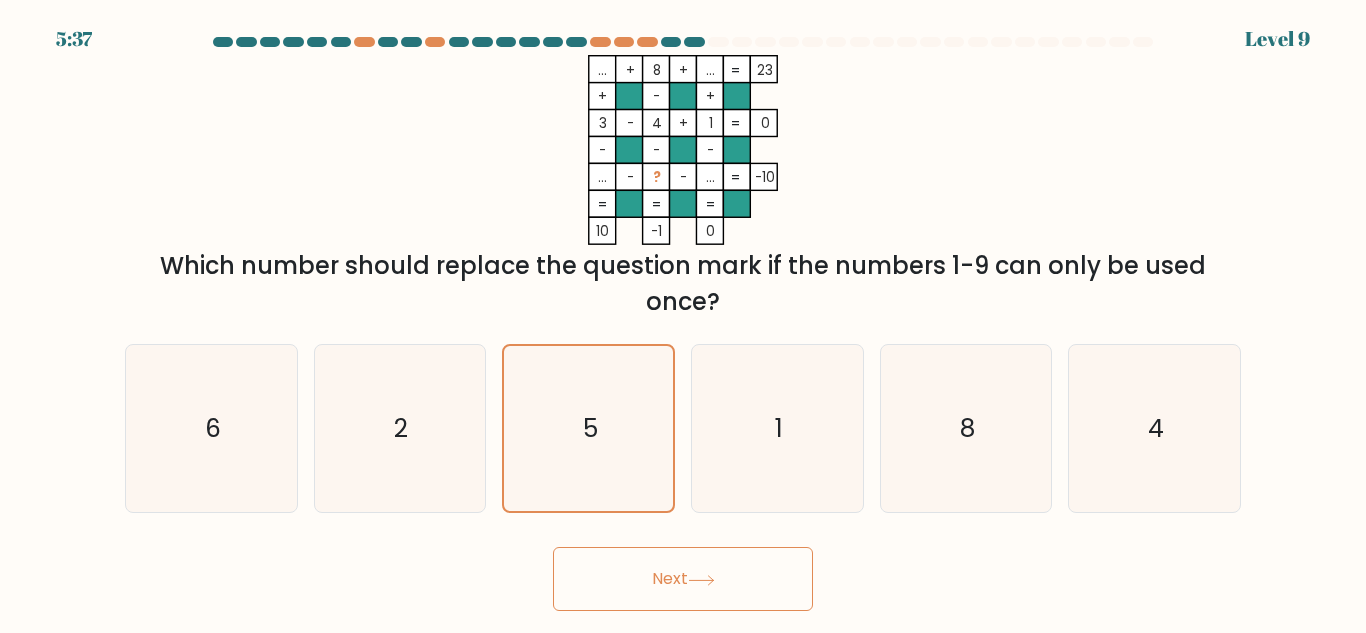 click on "Next" at bounding box center (683, 579) 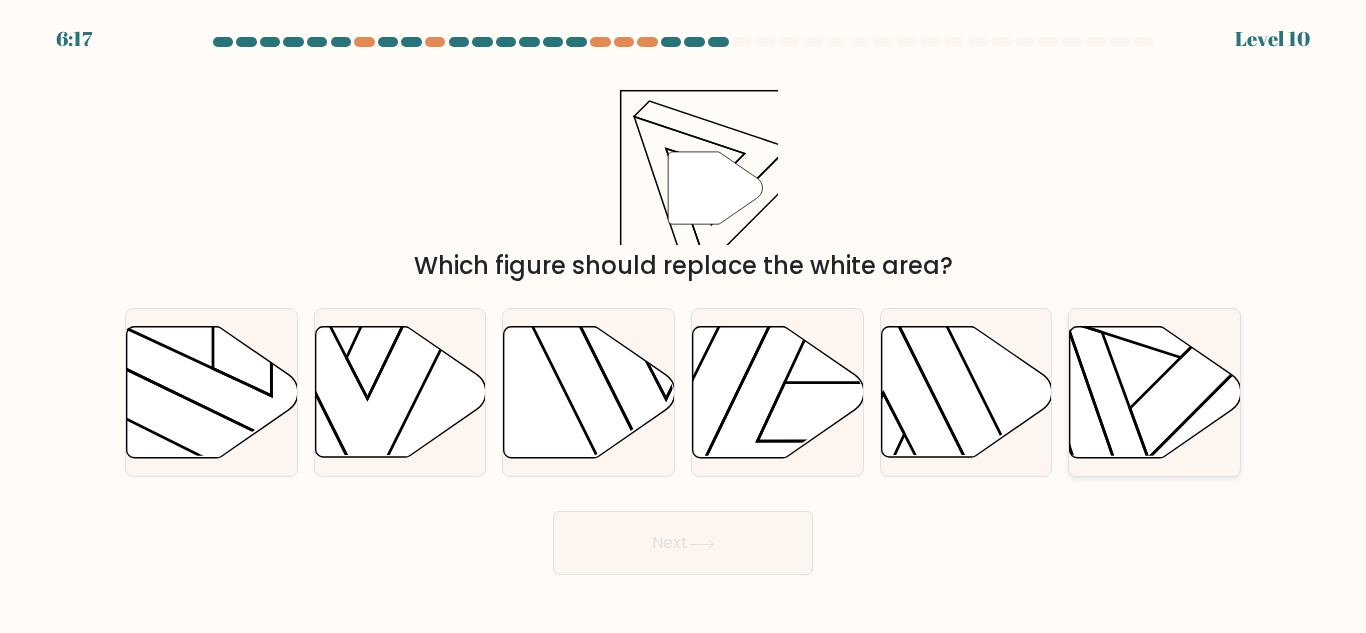 click at bounding box center [1155, 392] 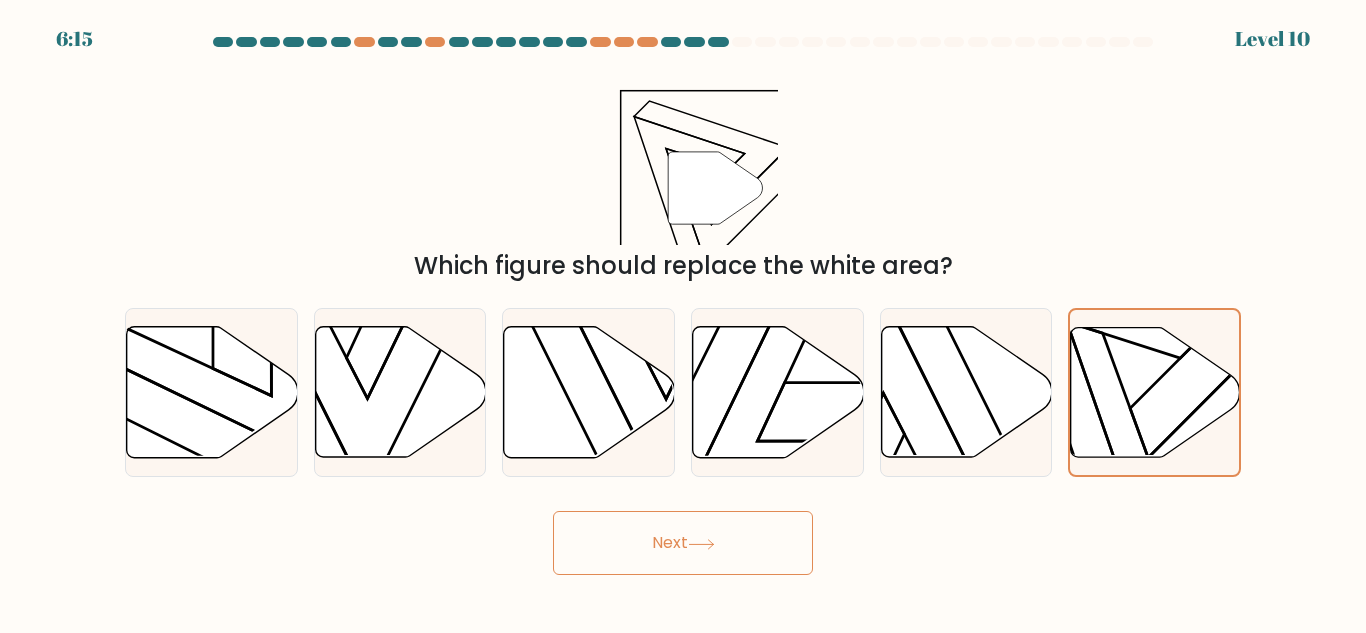 click on "Next" at bounding box center [683, 543] 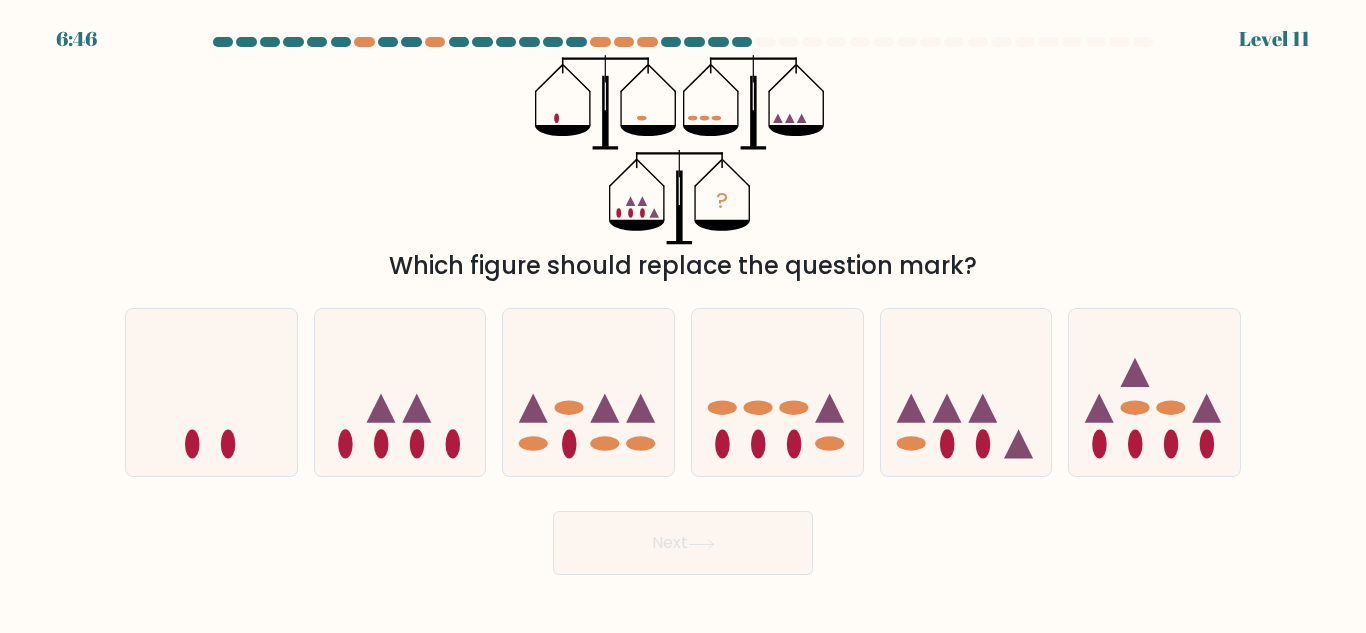 click on "?" at bounding box center (683, 150) 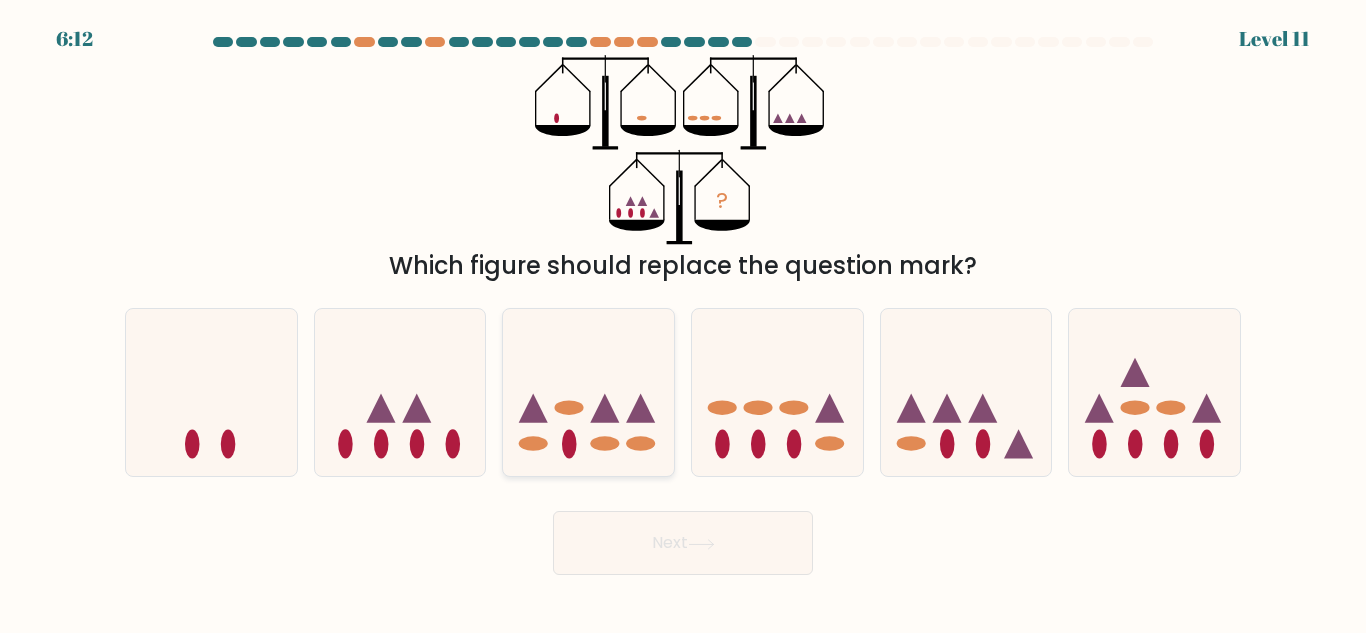 click at bounding box center (605, 408) 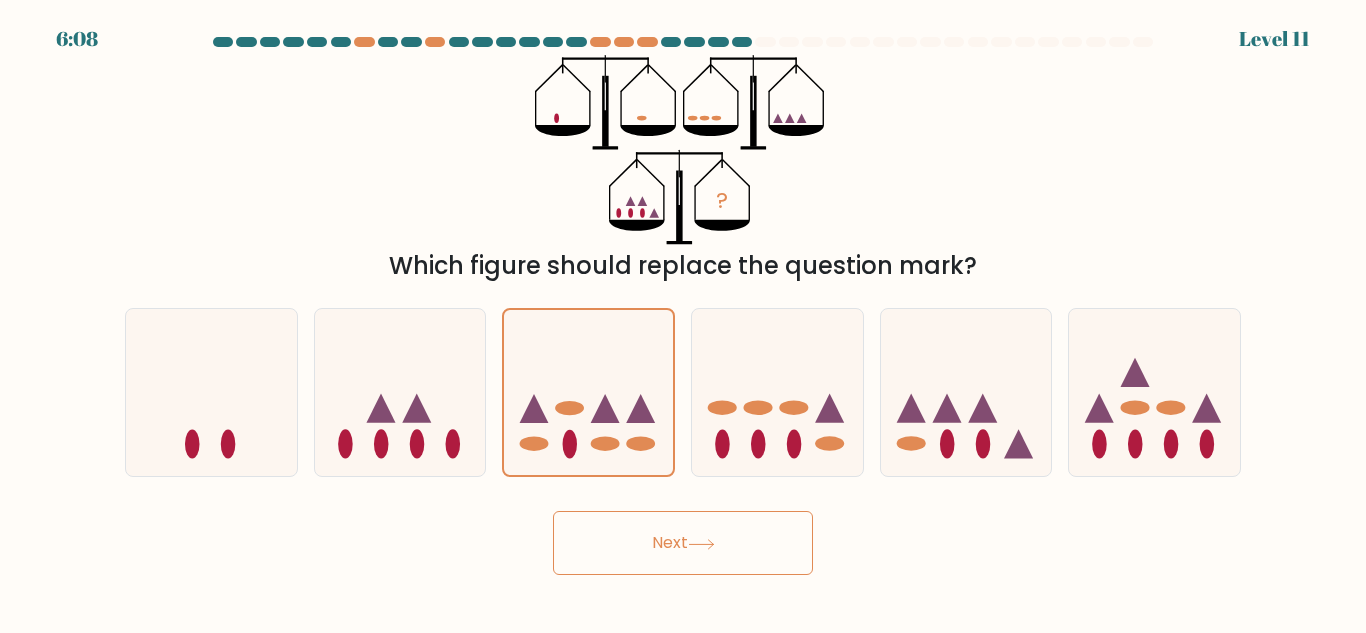 click on "Next" at bounding box center [683, 543] 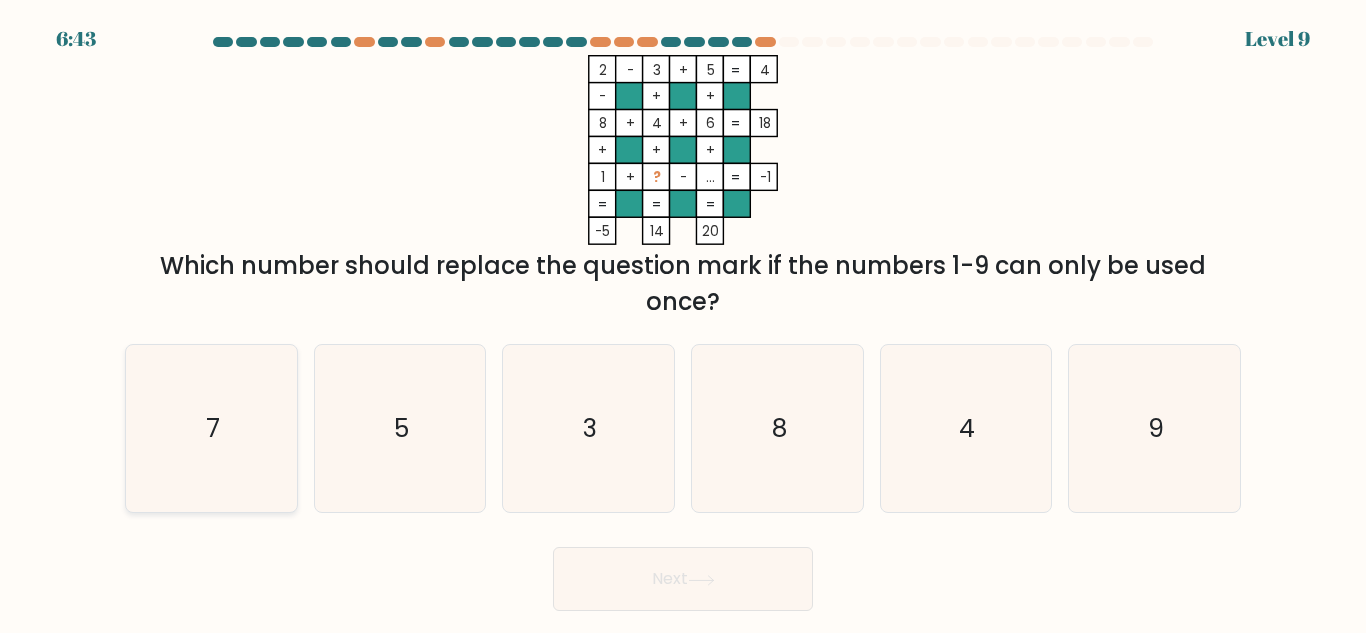 click on "7" at bounding box center [211, 428] 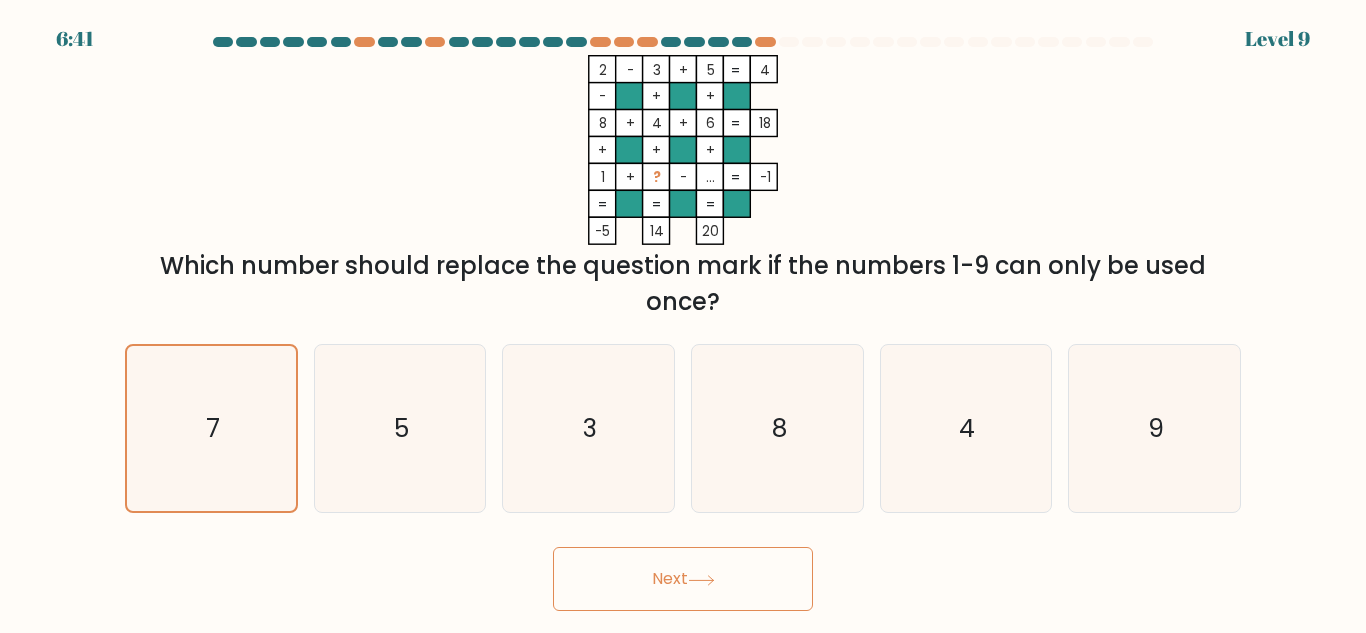 click on "Next" at bounding box center [683, 579] 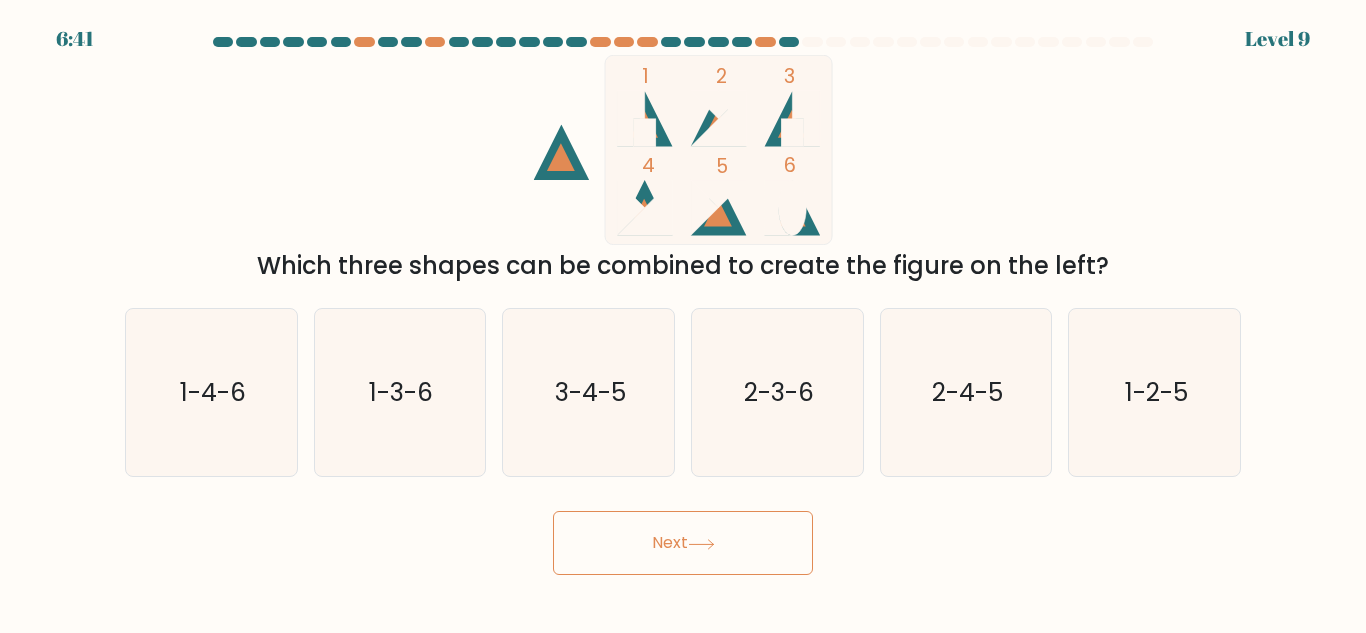 click on "Next" at bounding box center [683, 543] 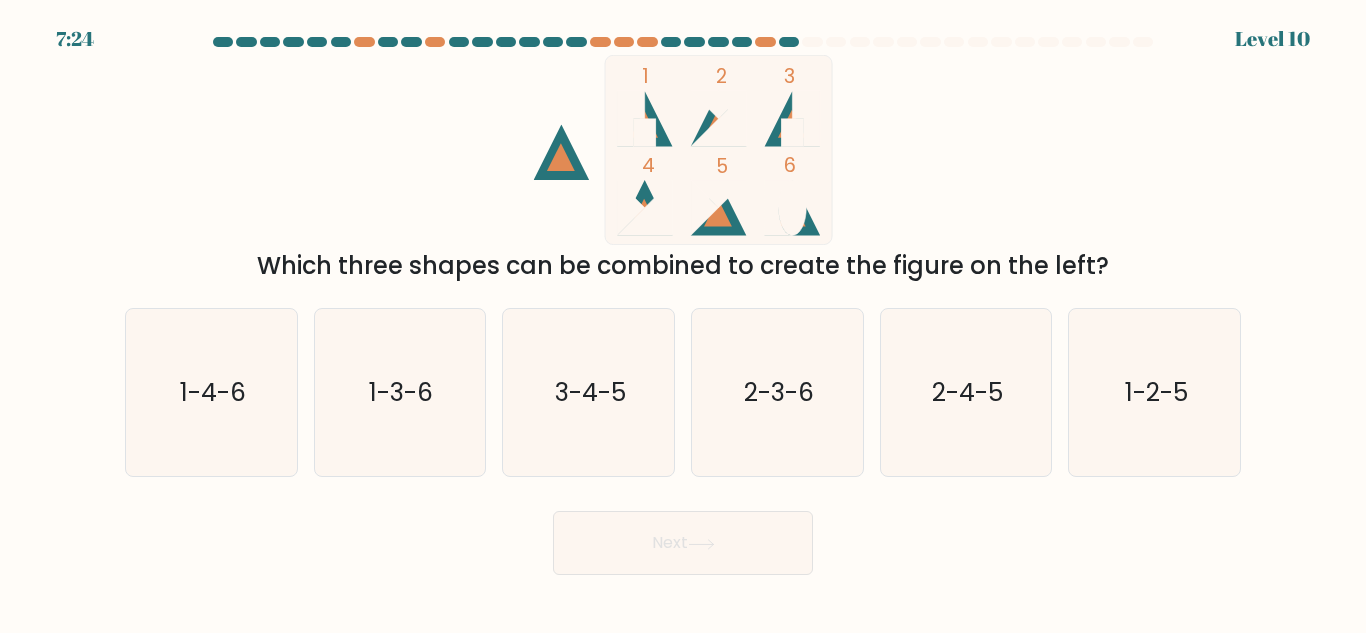 click on "Which three shapes can be combined to create the figure on the left?" at bounding box center (683, 266) 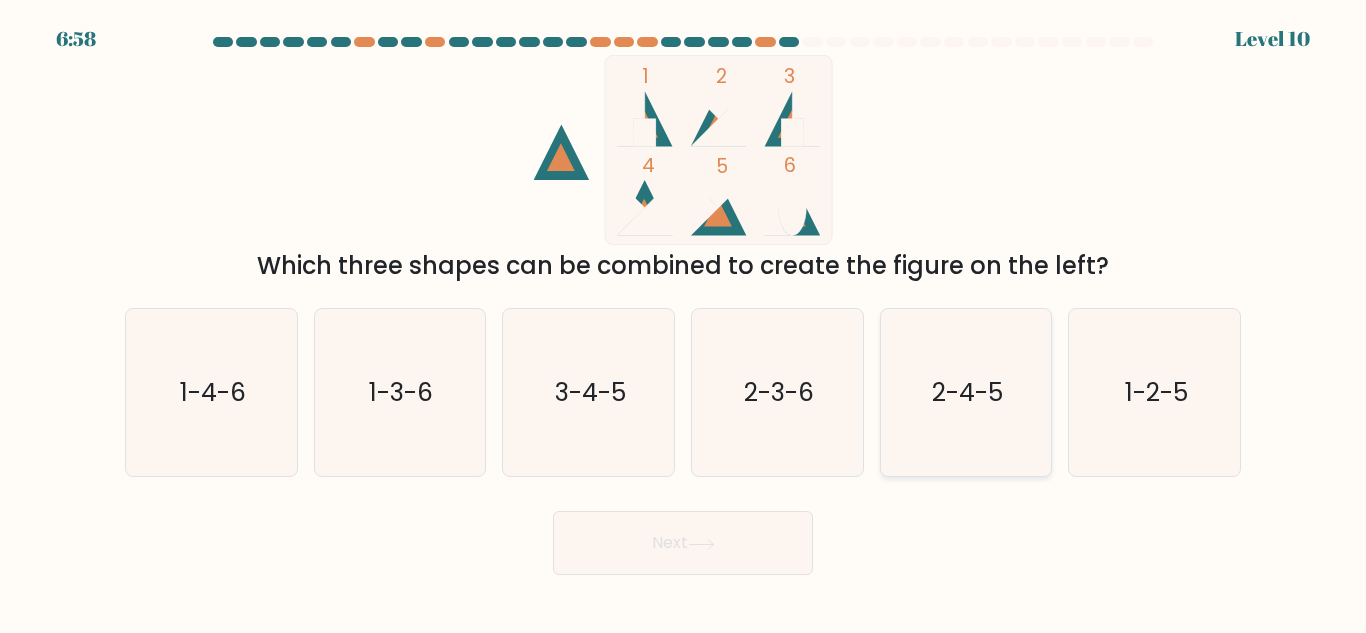 click on "2-4-5" at bounding box center (967, 392) 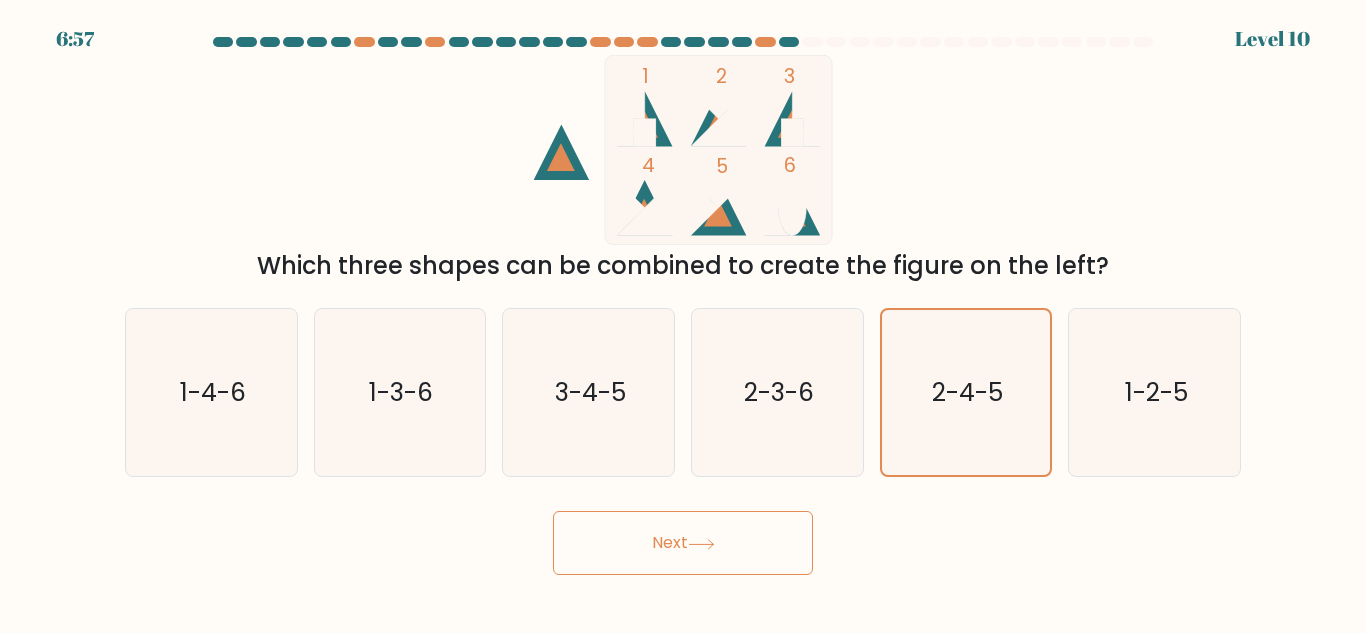 click on "Next" at bounding box center [683, 543] 